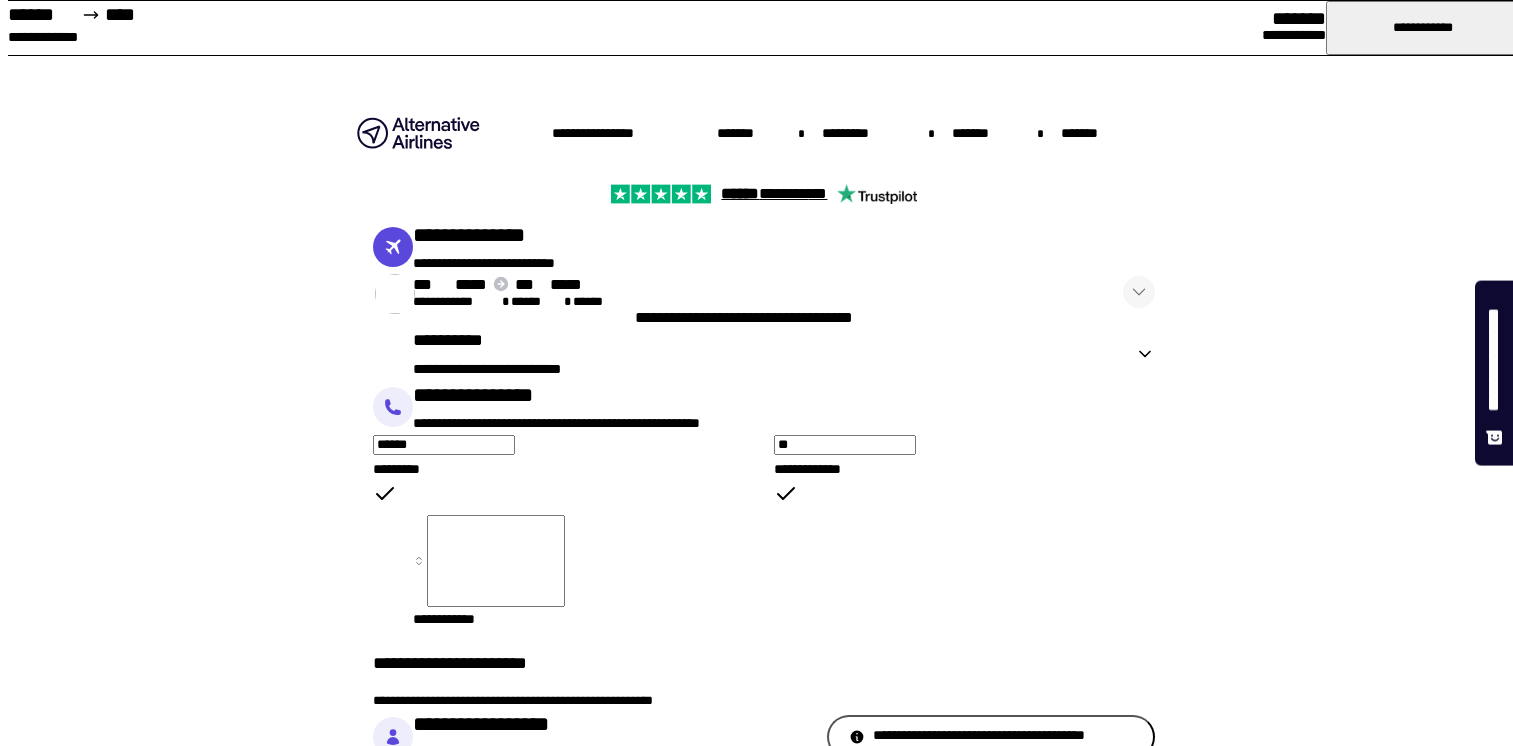 scroll, scrollTop: 296, scrollLeft: 0, axis: vertical 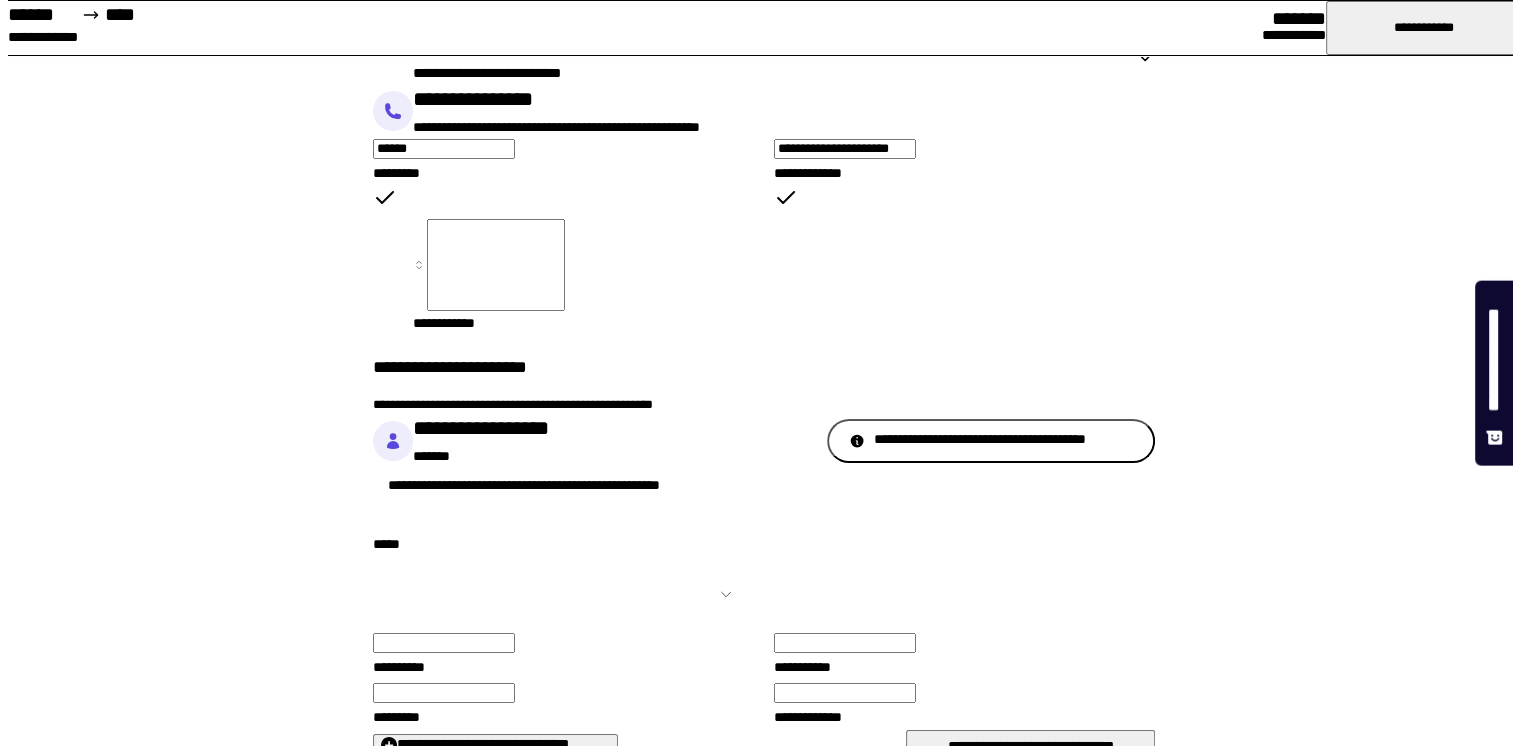 type on "**********" 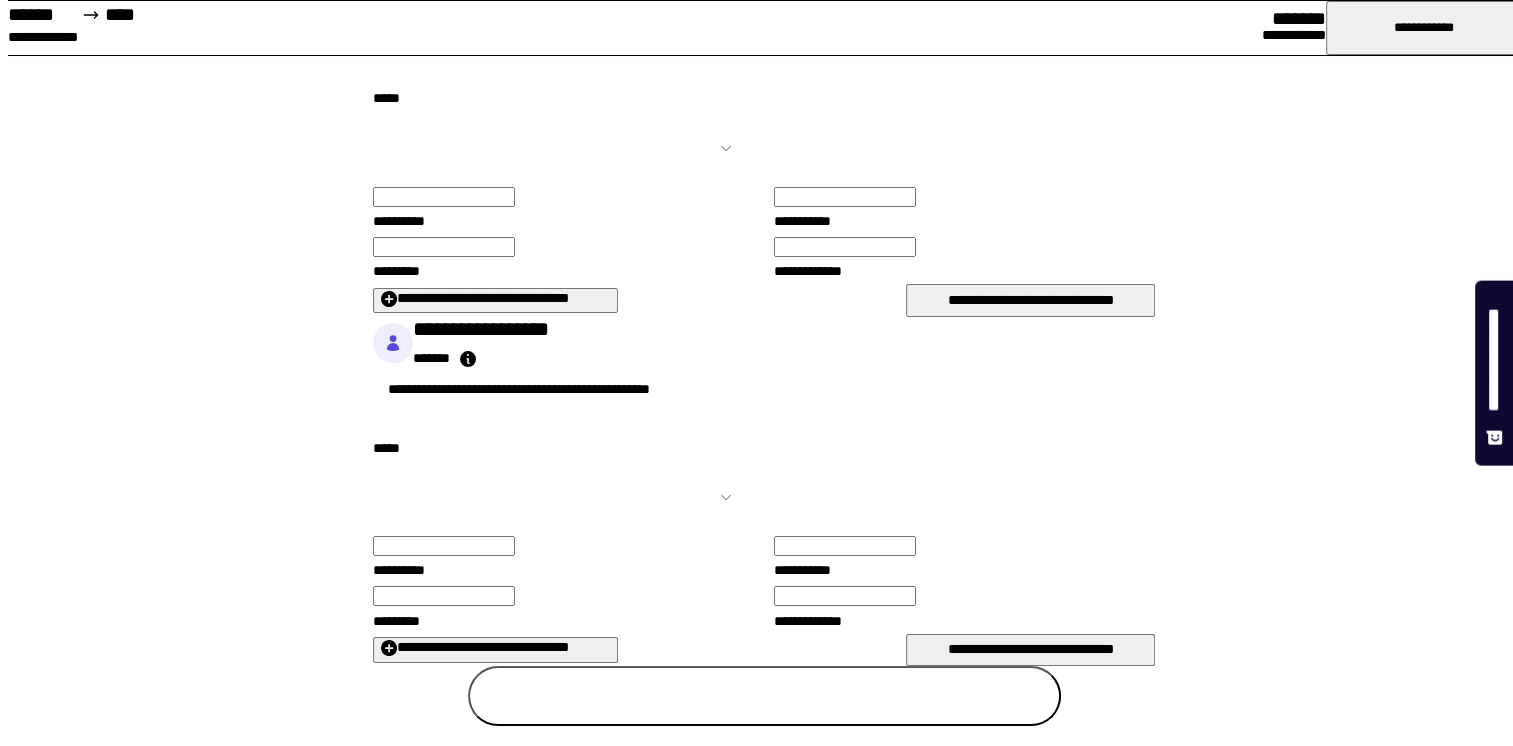 scroll, scrollTop: 906, scrollLeft: 0, axis: vertical 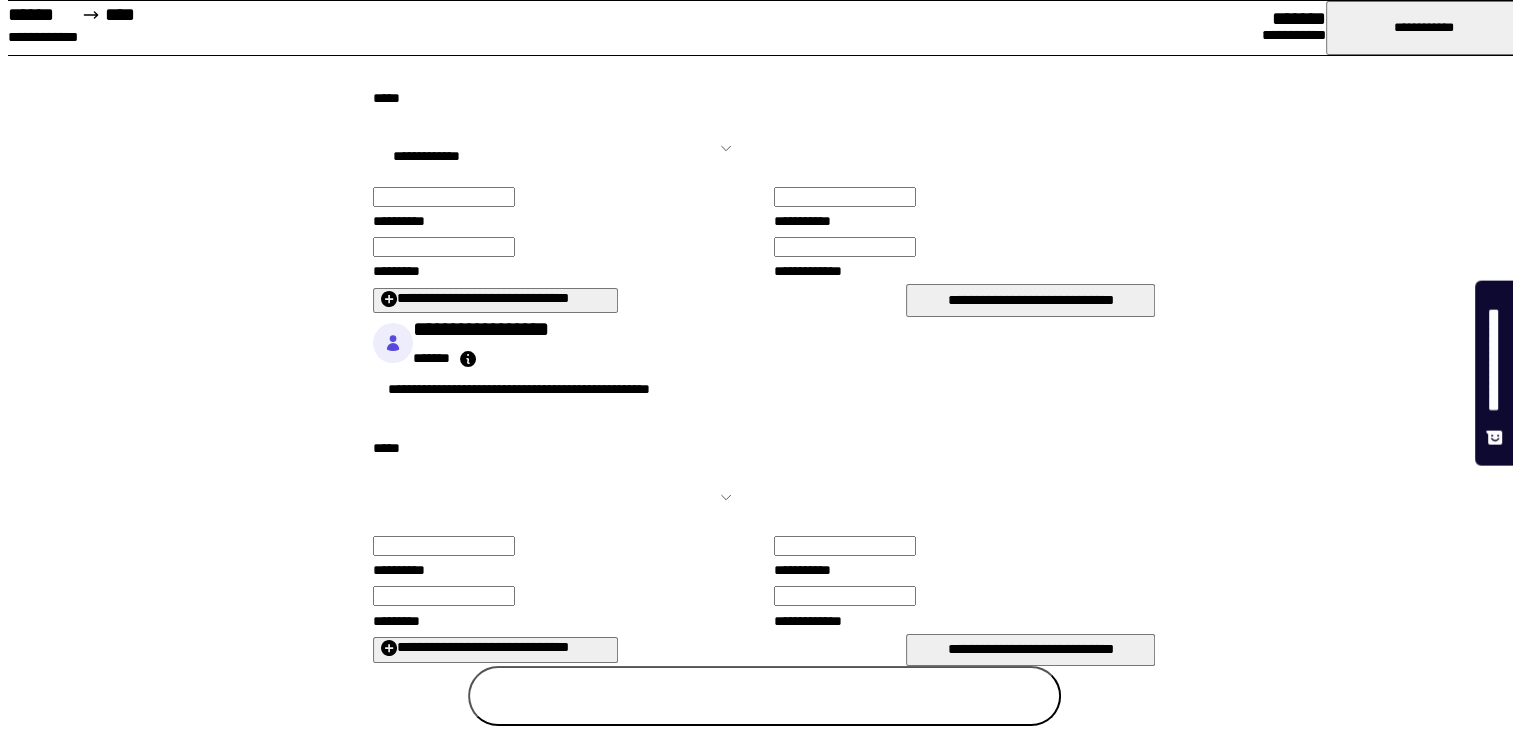 click on "**********" at bounding box center (563, 148) 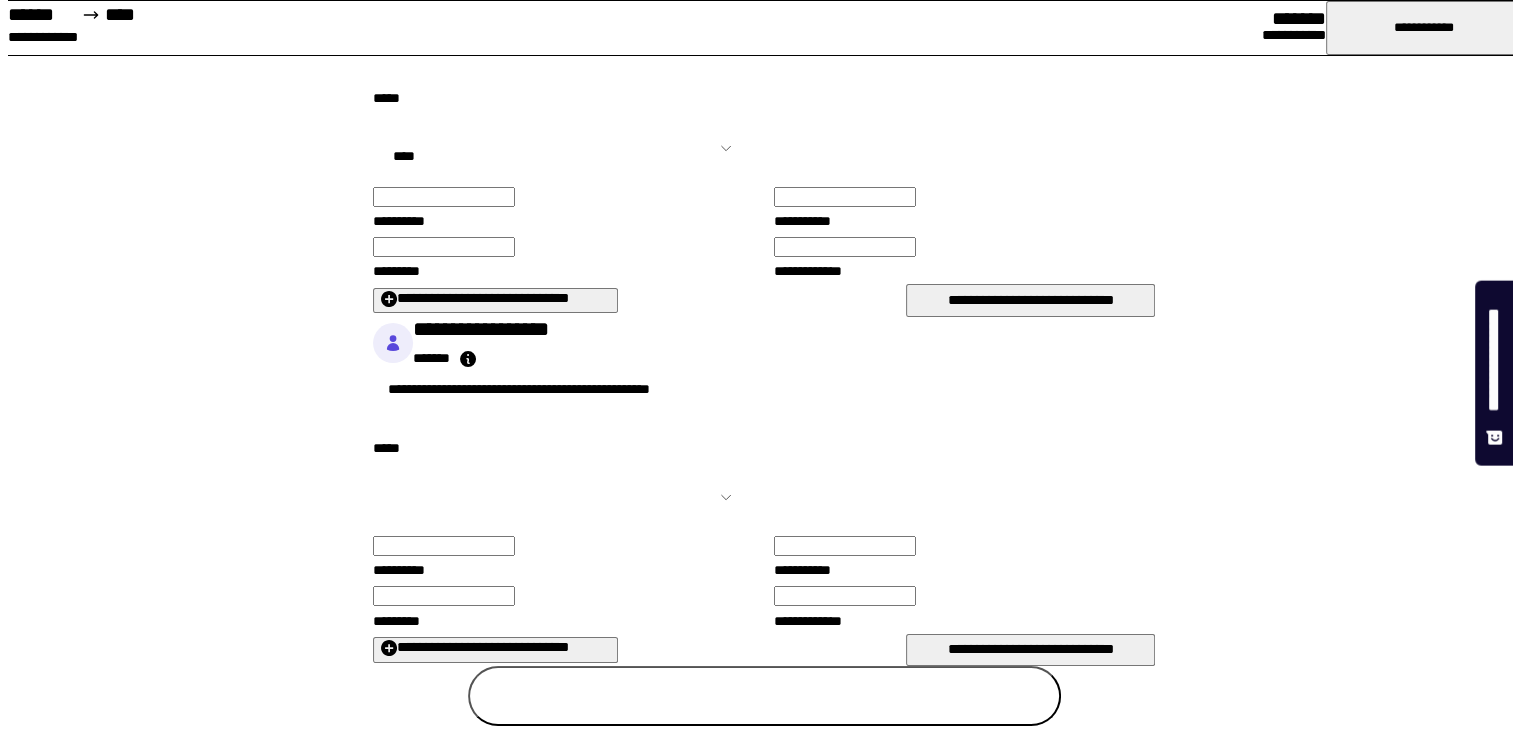 click on "**********" at bounding box center (563, 148) 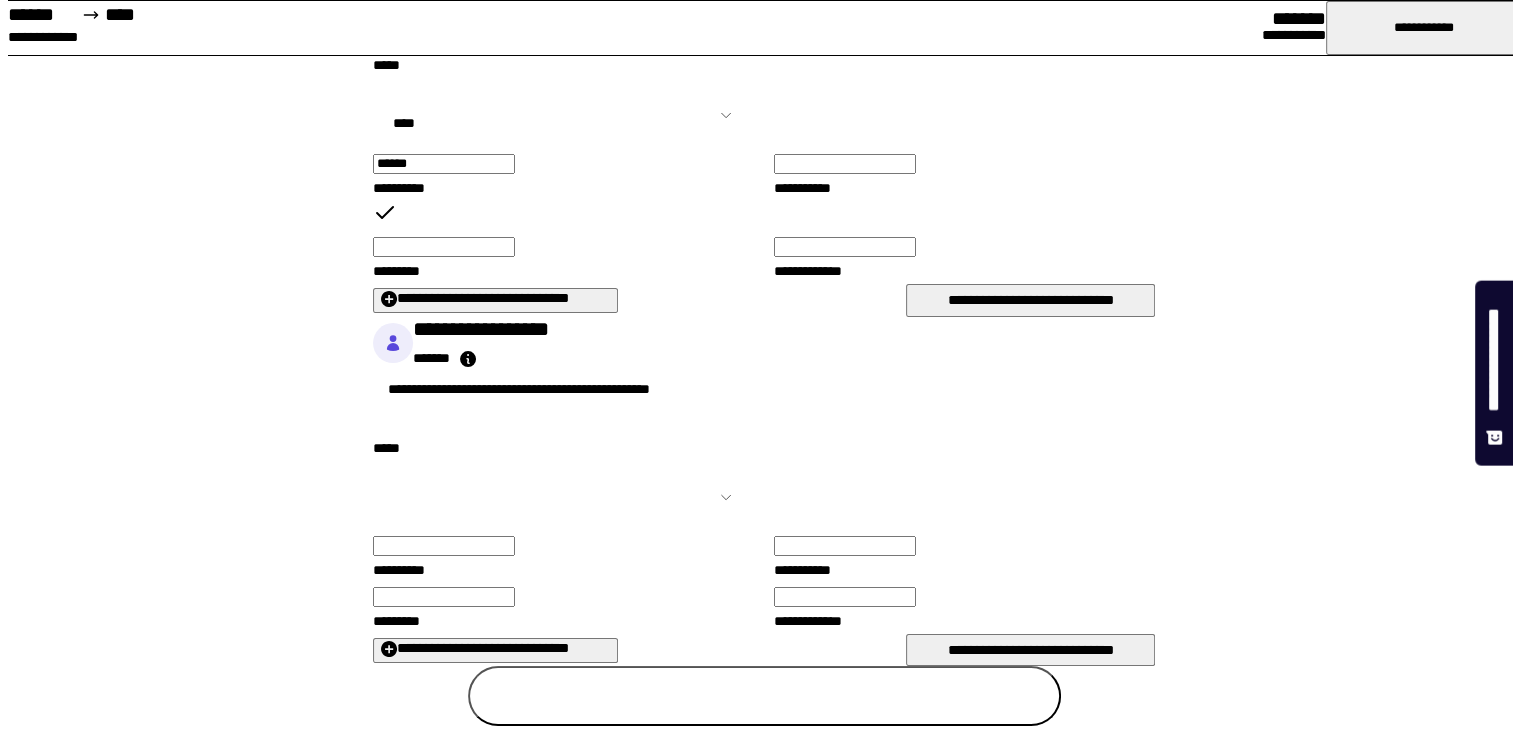 type on "******" 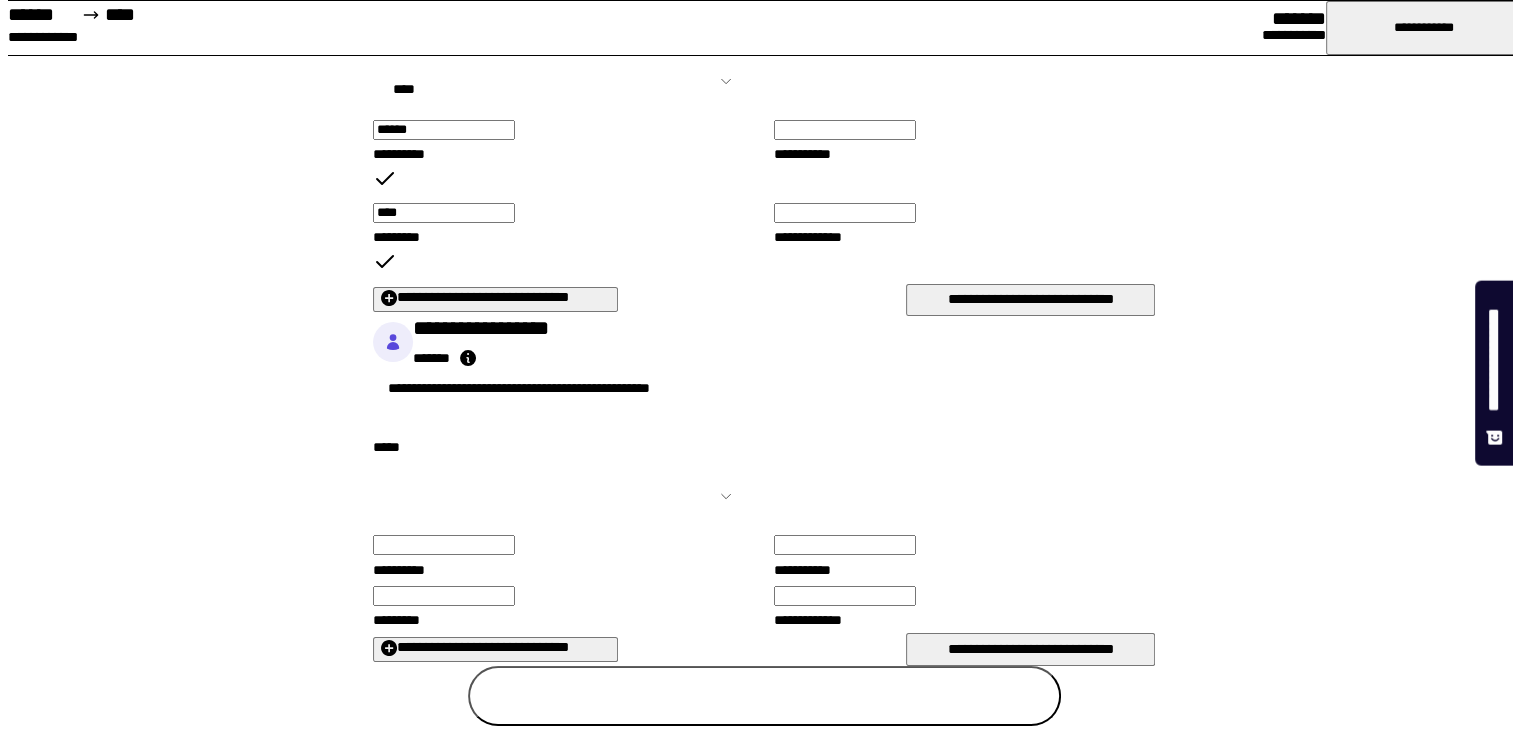 type on "****" 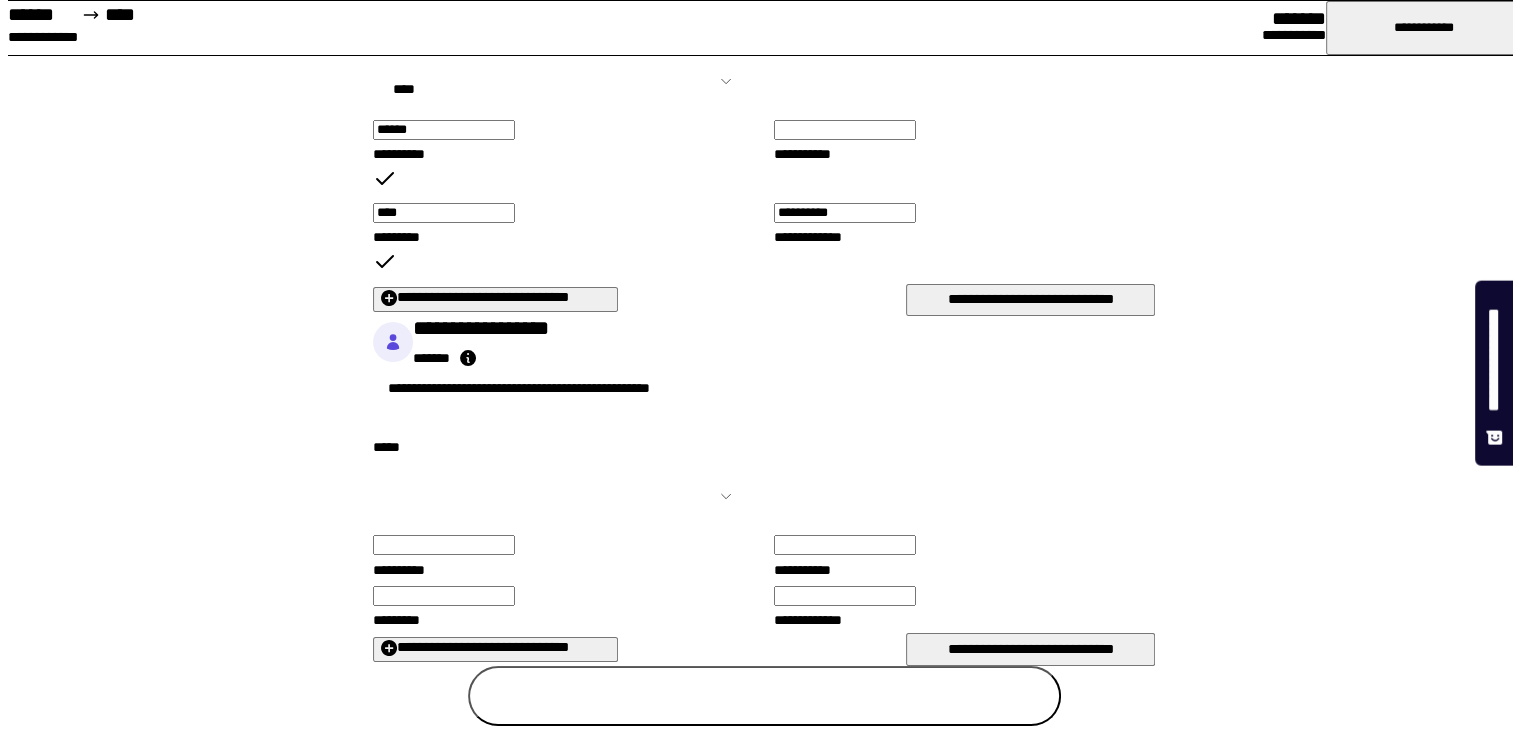 scroll, scrollTop: 1339, scrollLeft: 0, axis: vertical 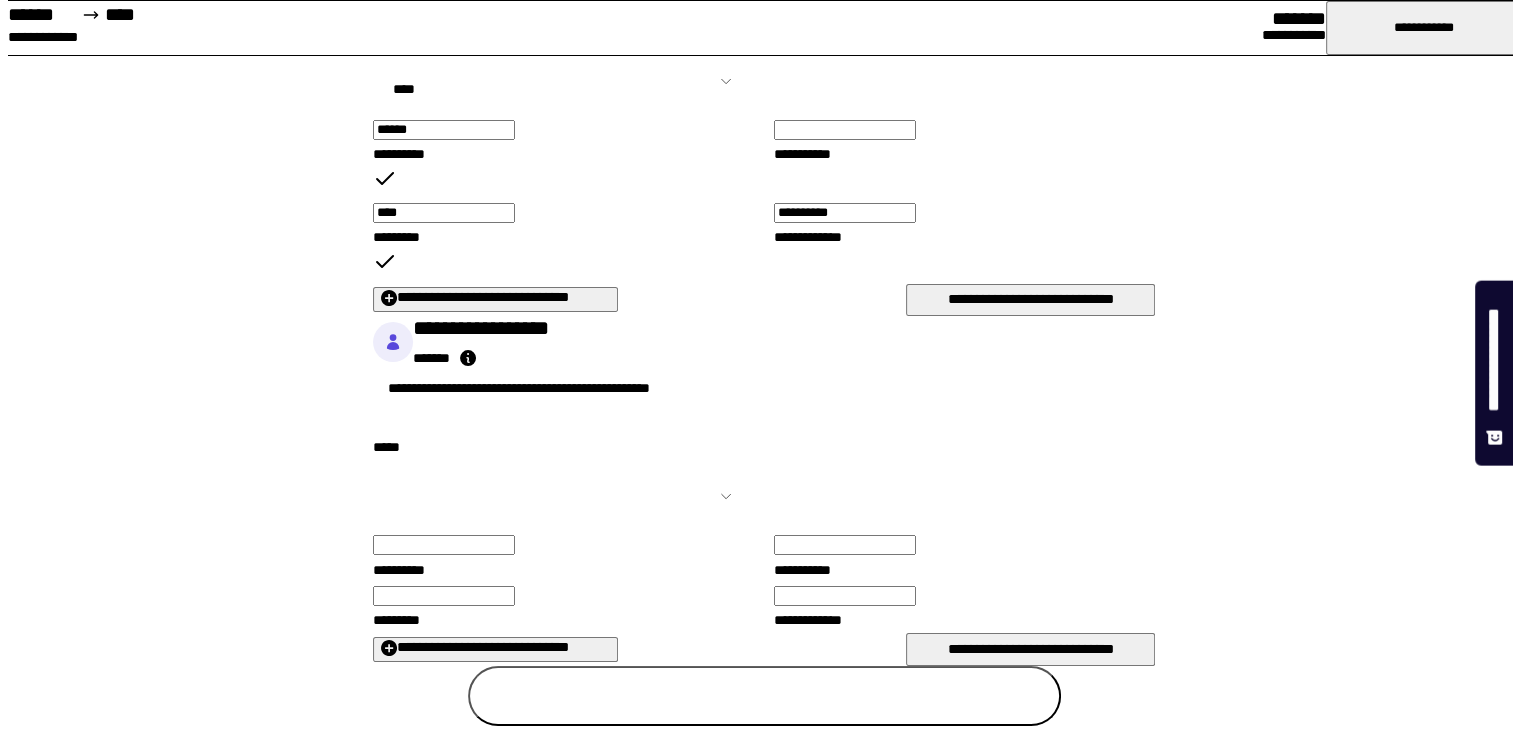 type on "**********" 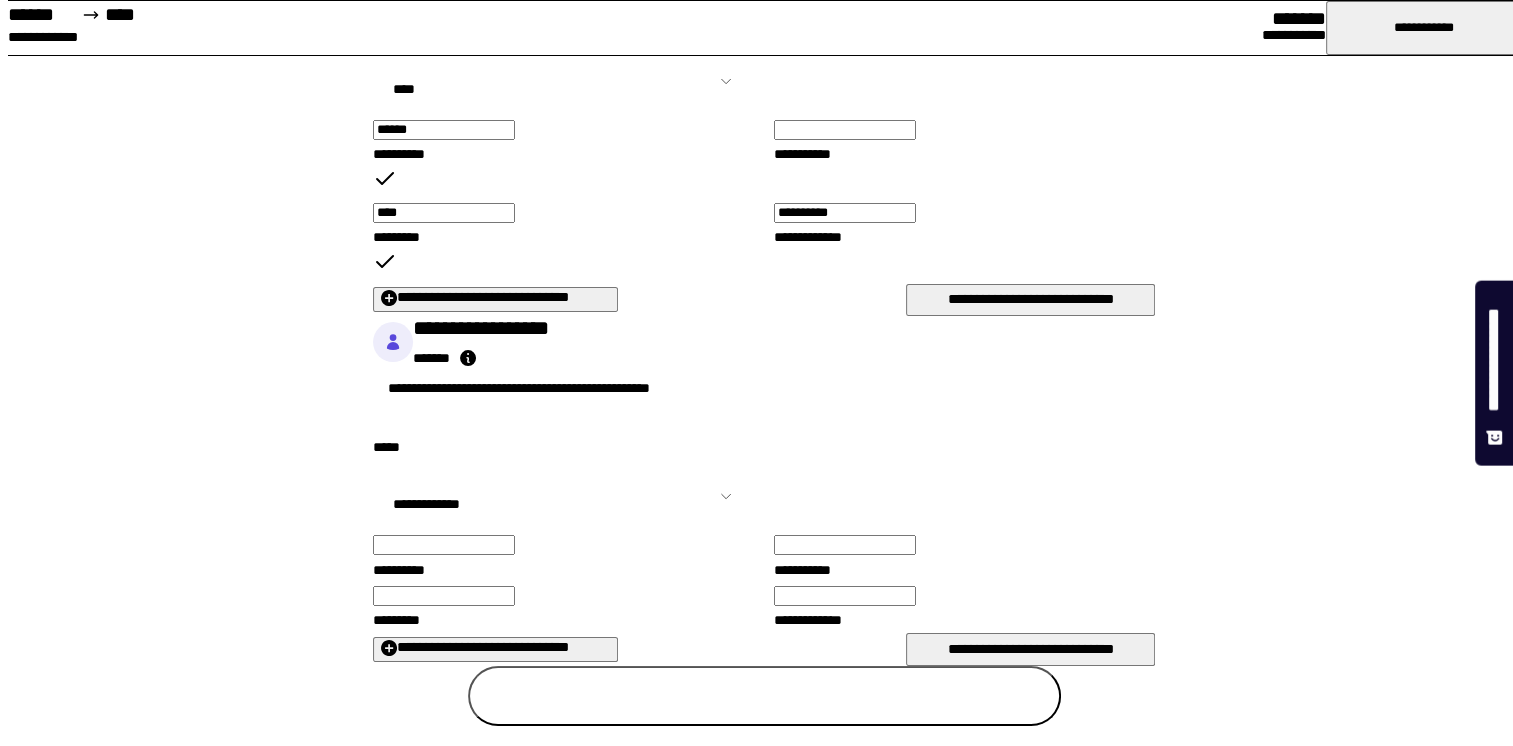 select on "******" 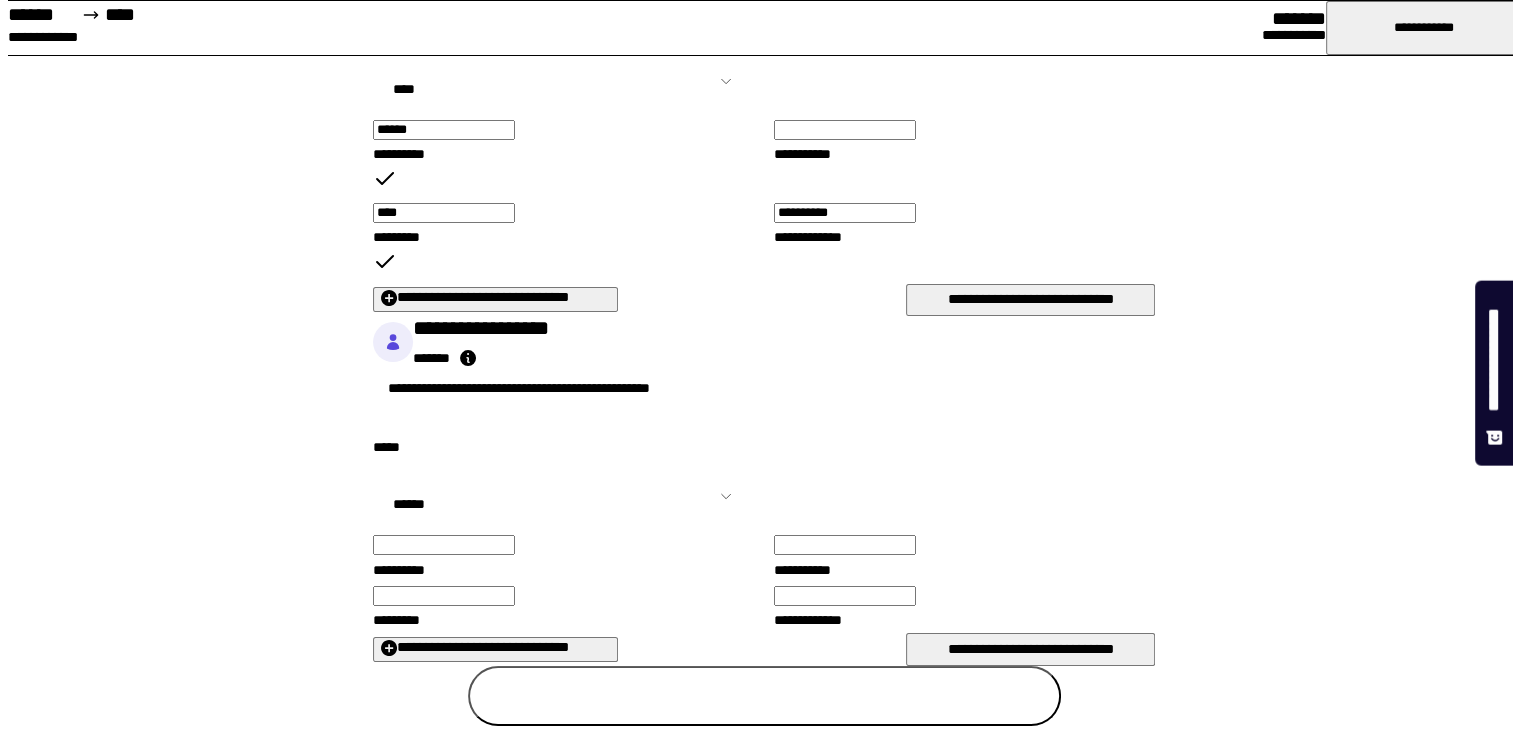 click on "**********" at bounding box center (563, 496) 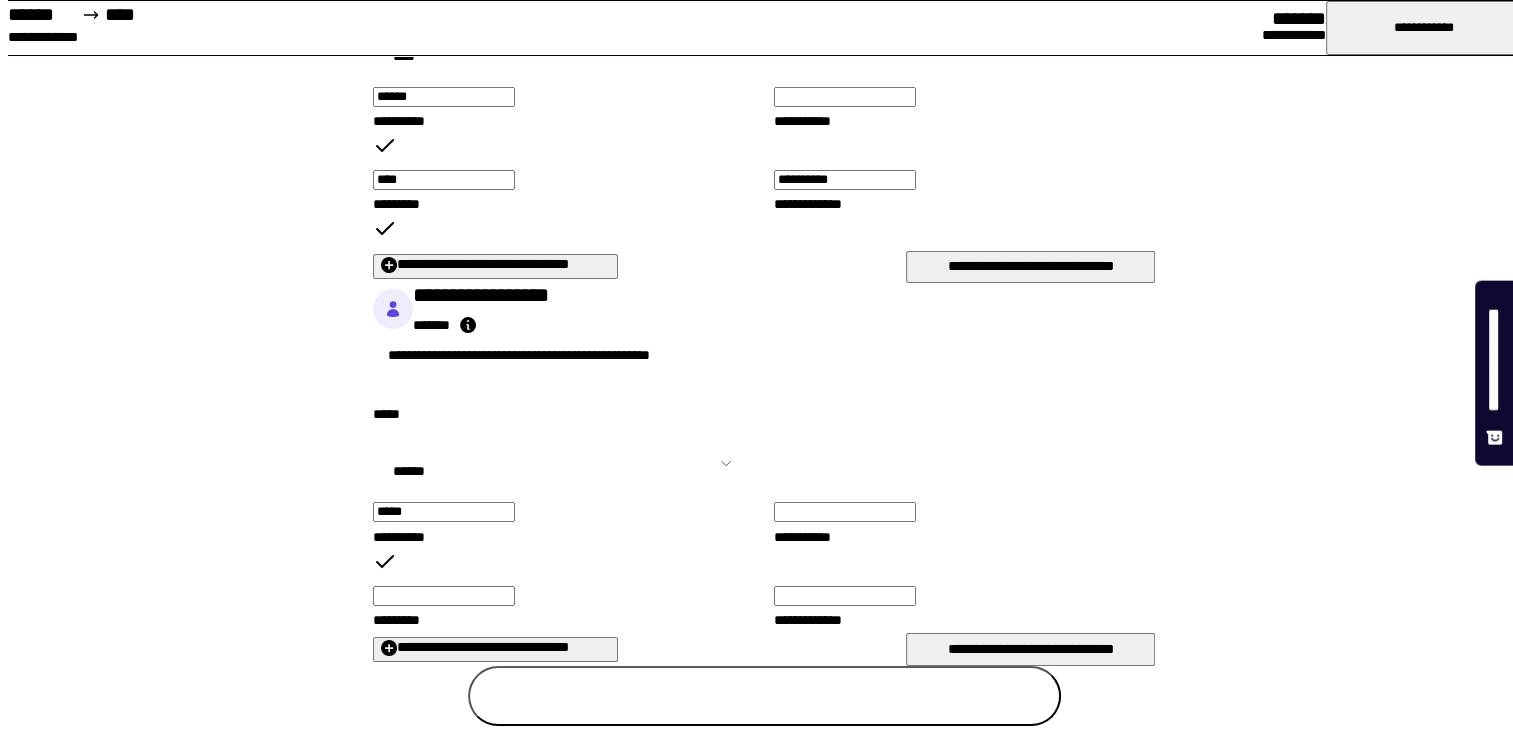 type on "*****" 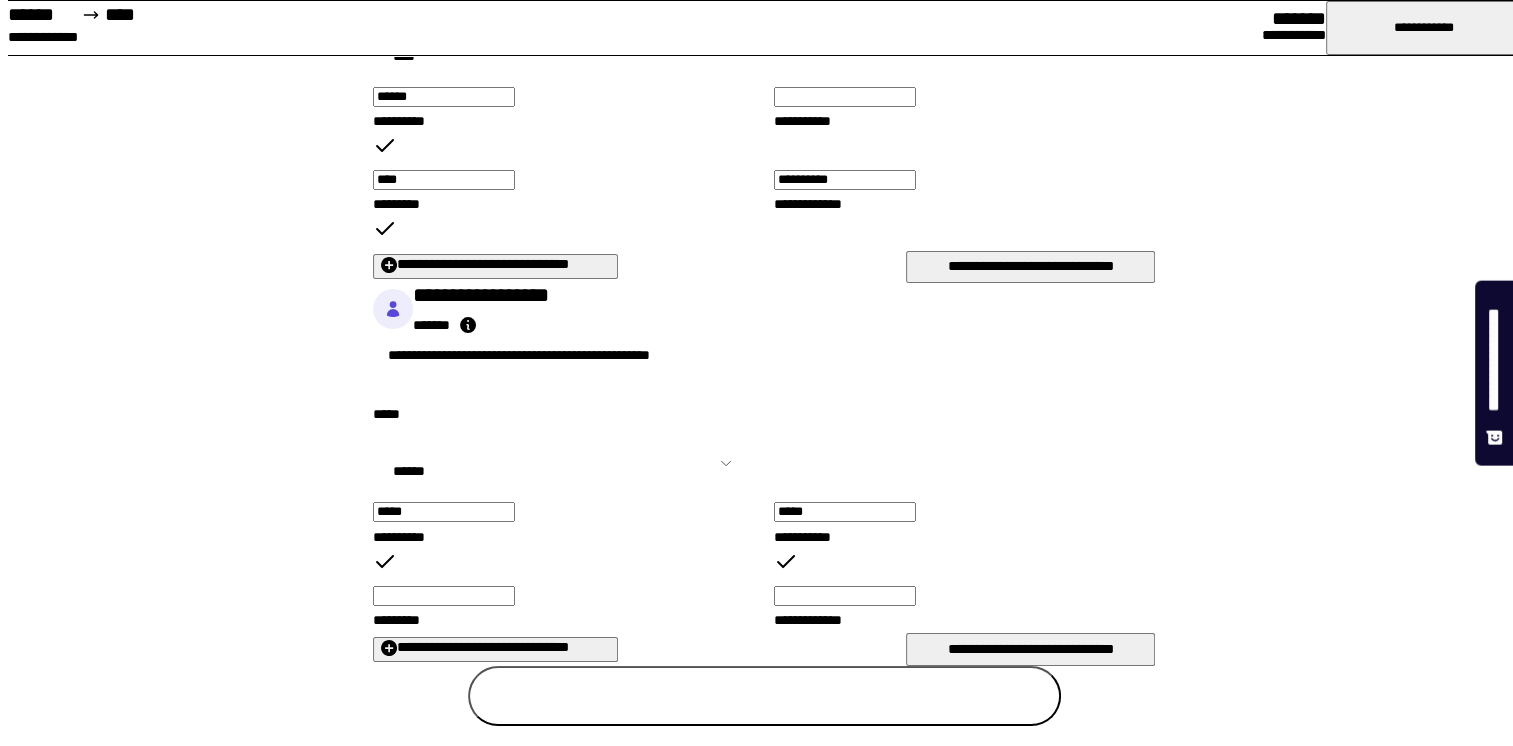 type on "*****" 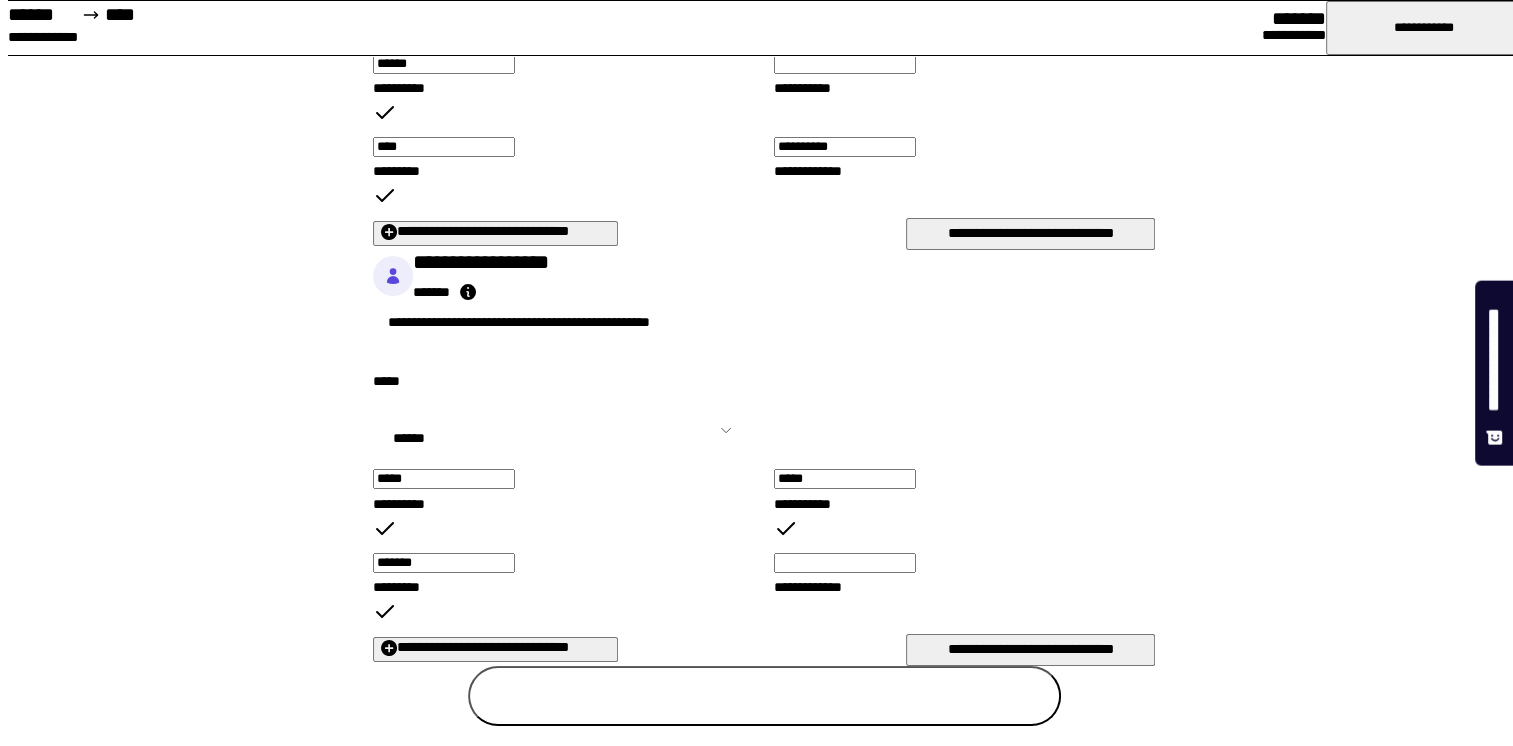 type on "*******" 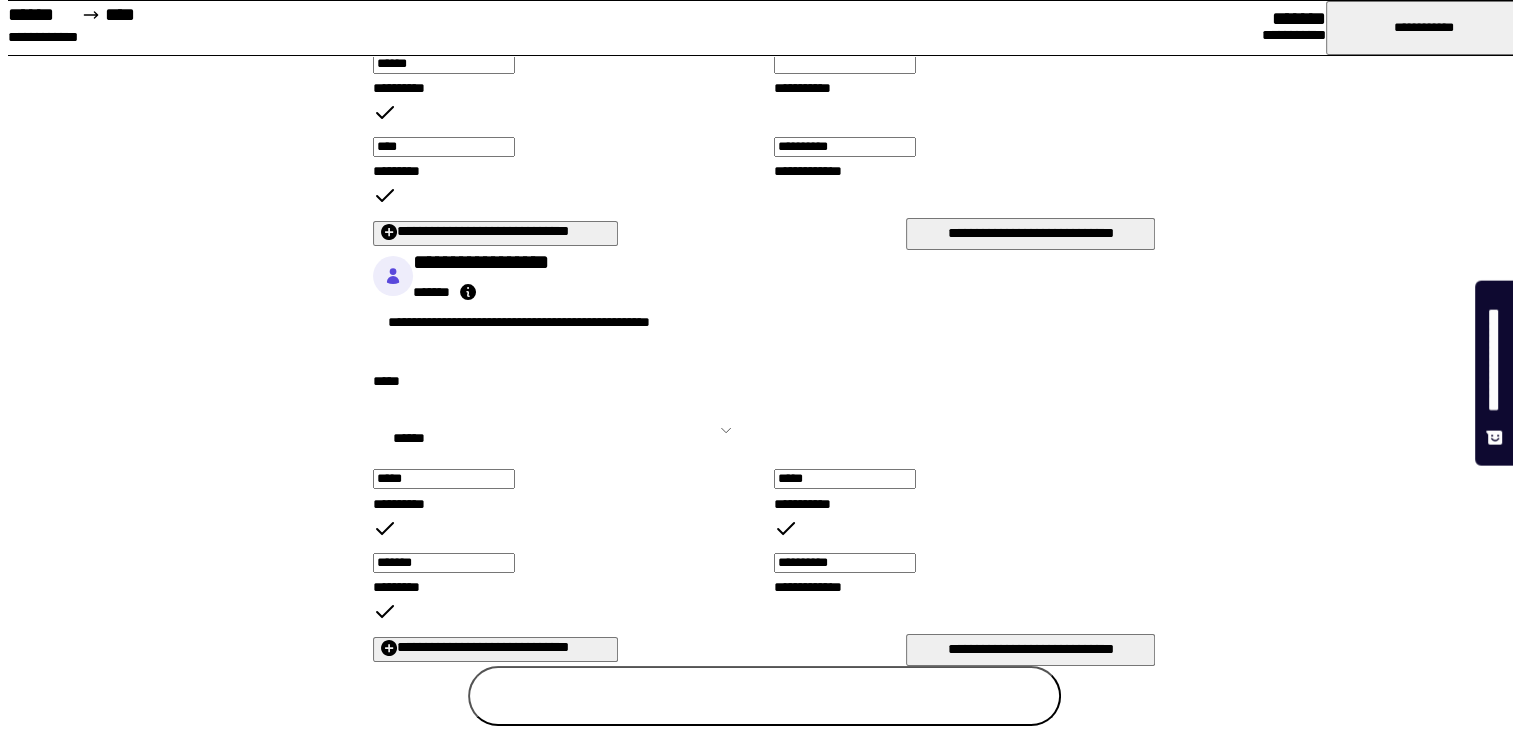 scroll, scrollTop: 1392, scrollLeft: 0, axis: vertical 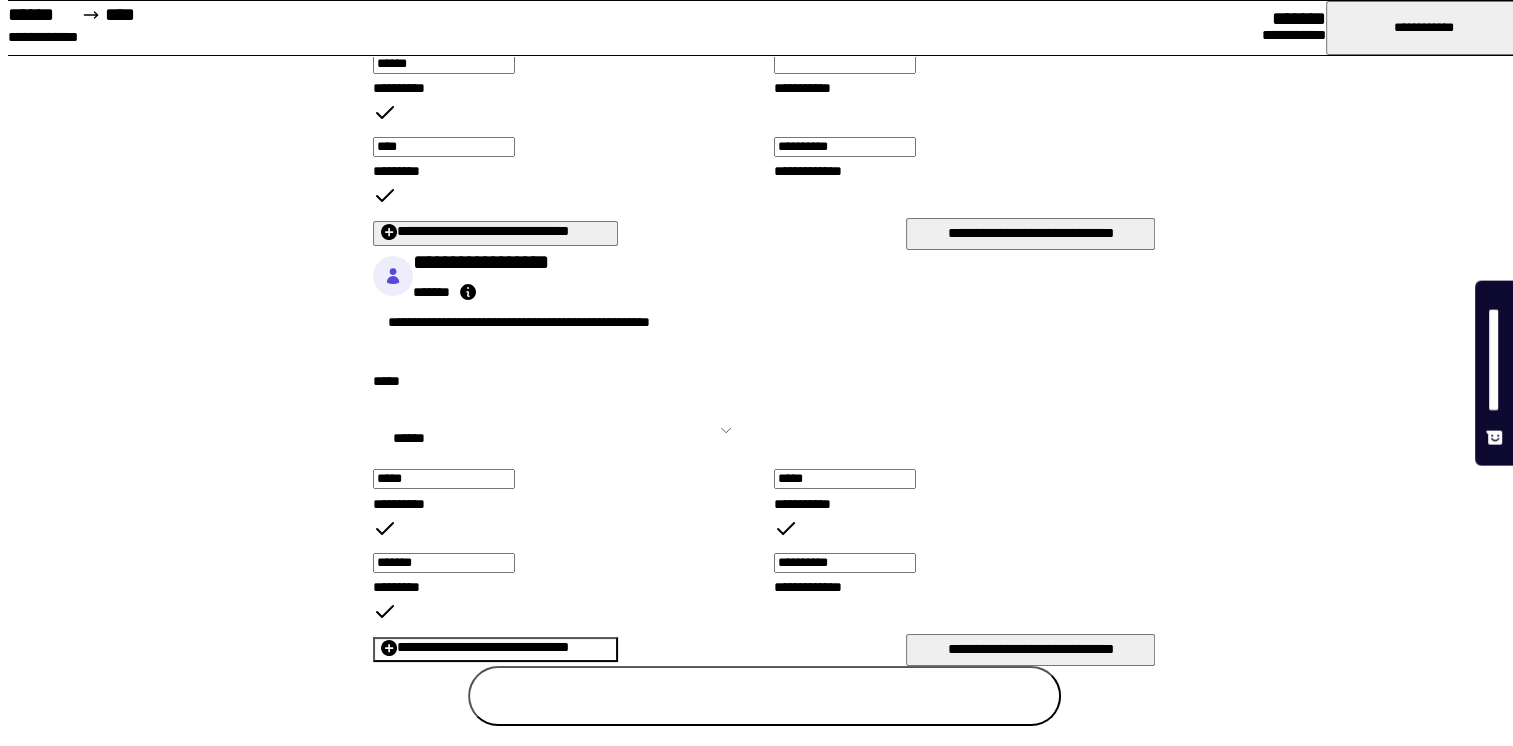 type on "**********" 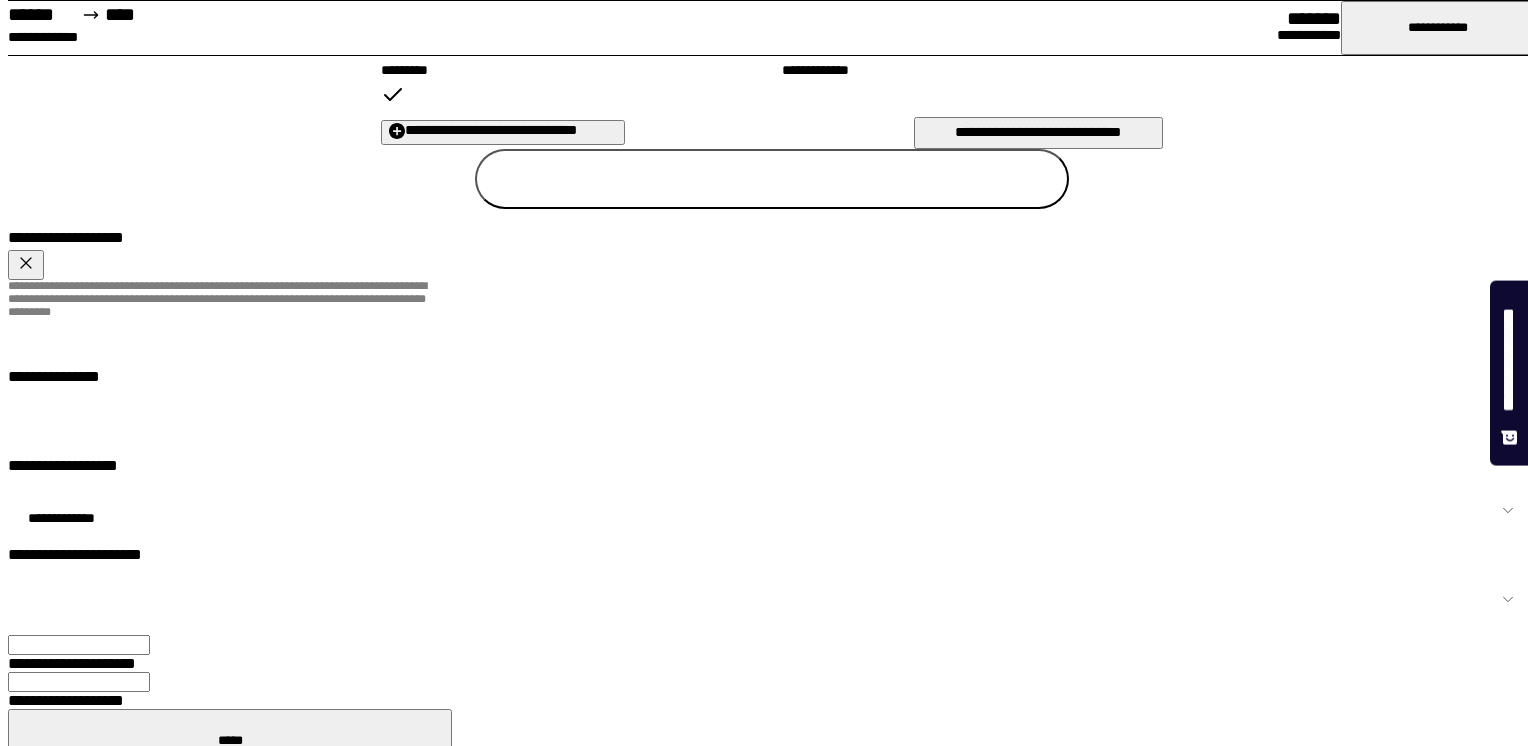click on "**********" at bounding box center [772, 510] 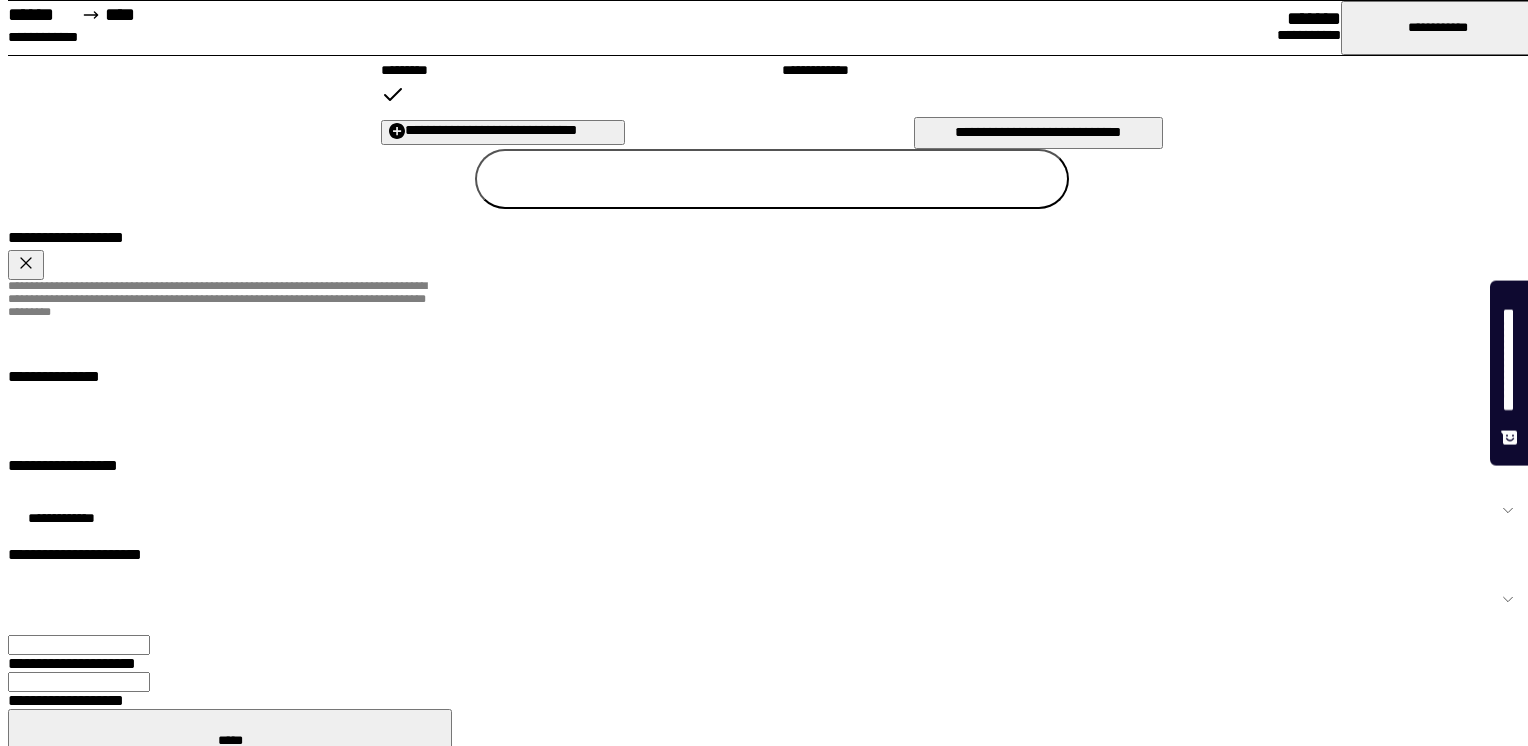 click at bounding box center [772, 229] 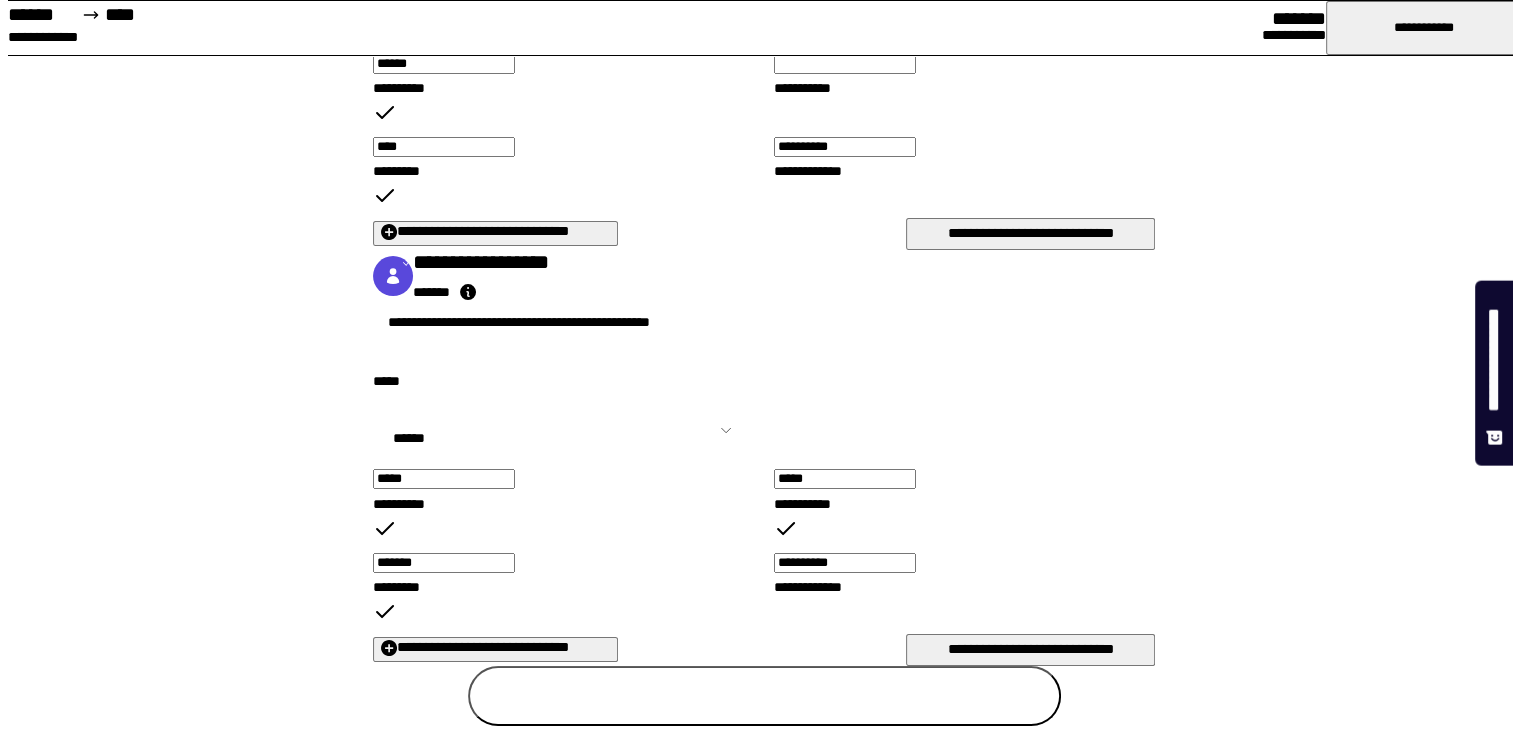 click on "********" at bounding box center (765, 696) 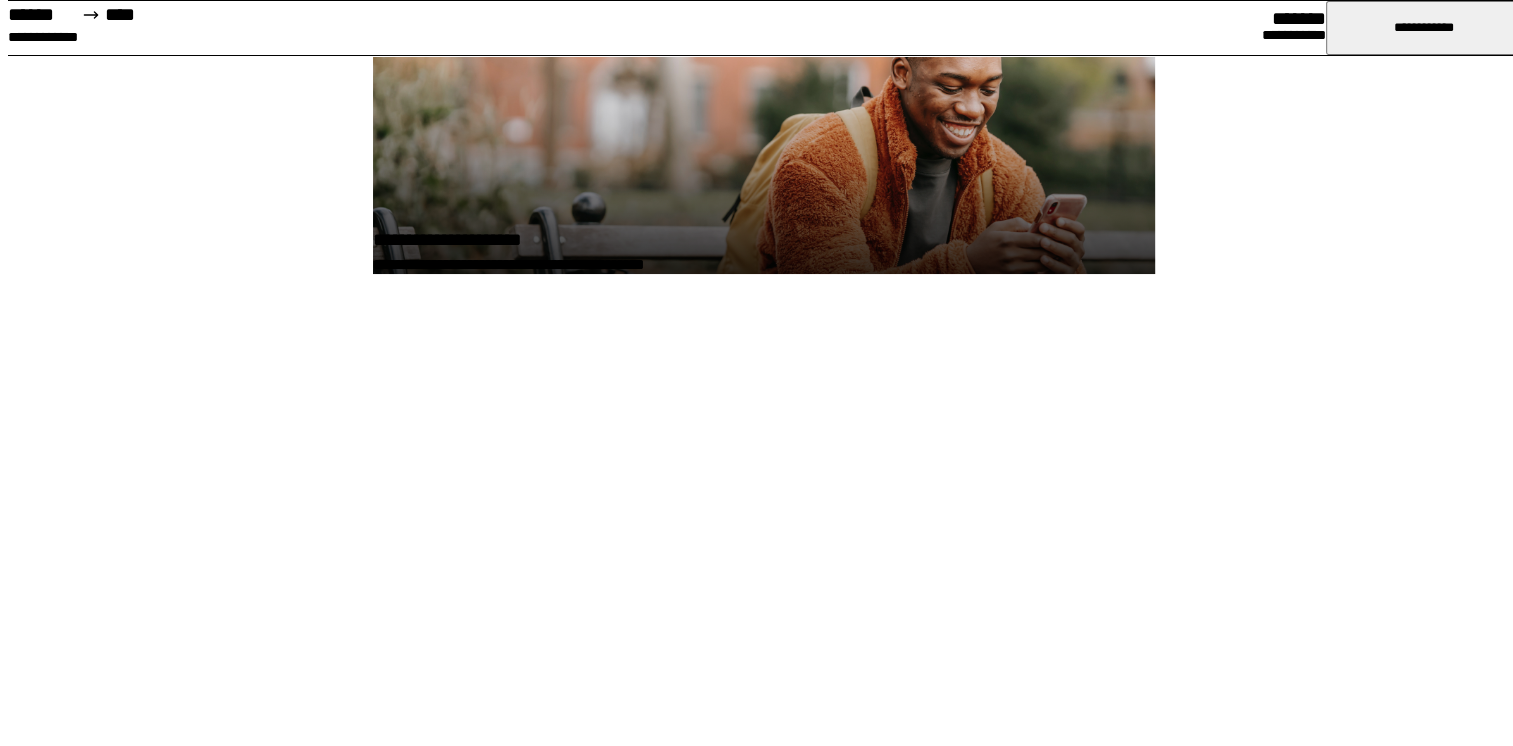 scroll, scrollTop: 0, scrollLeft: 0, axis: both 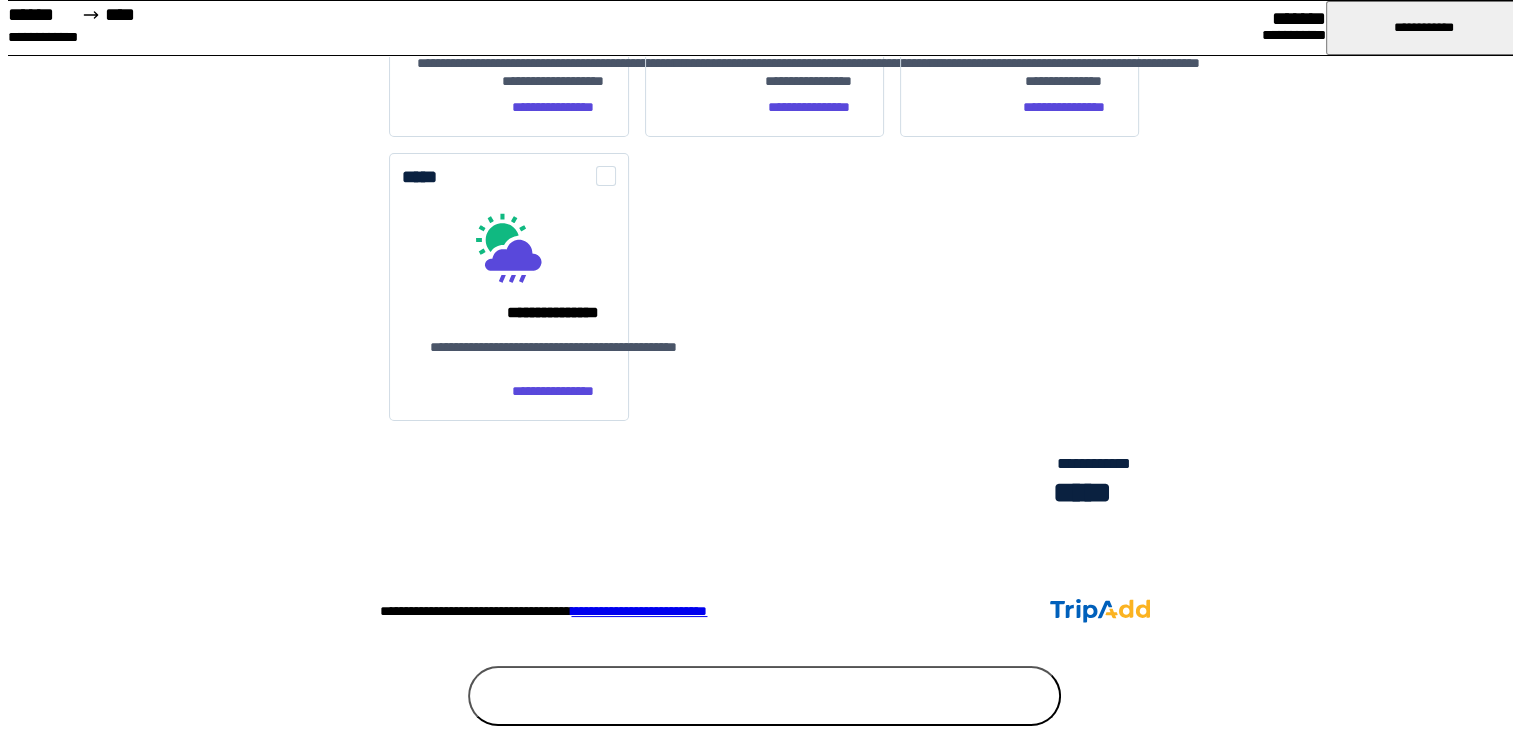 click on "********" at bounding box center (765, 696) 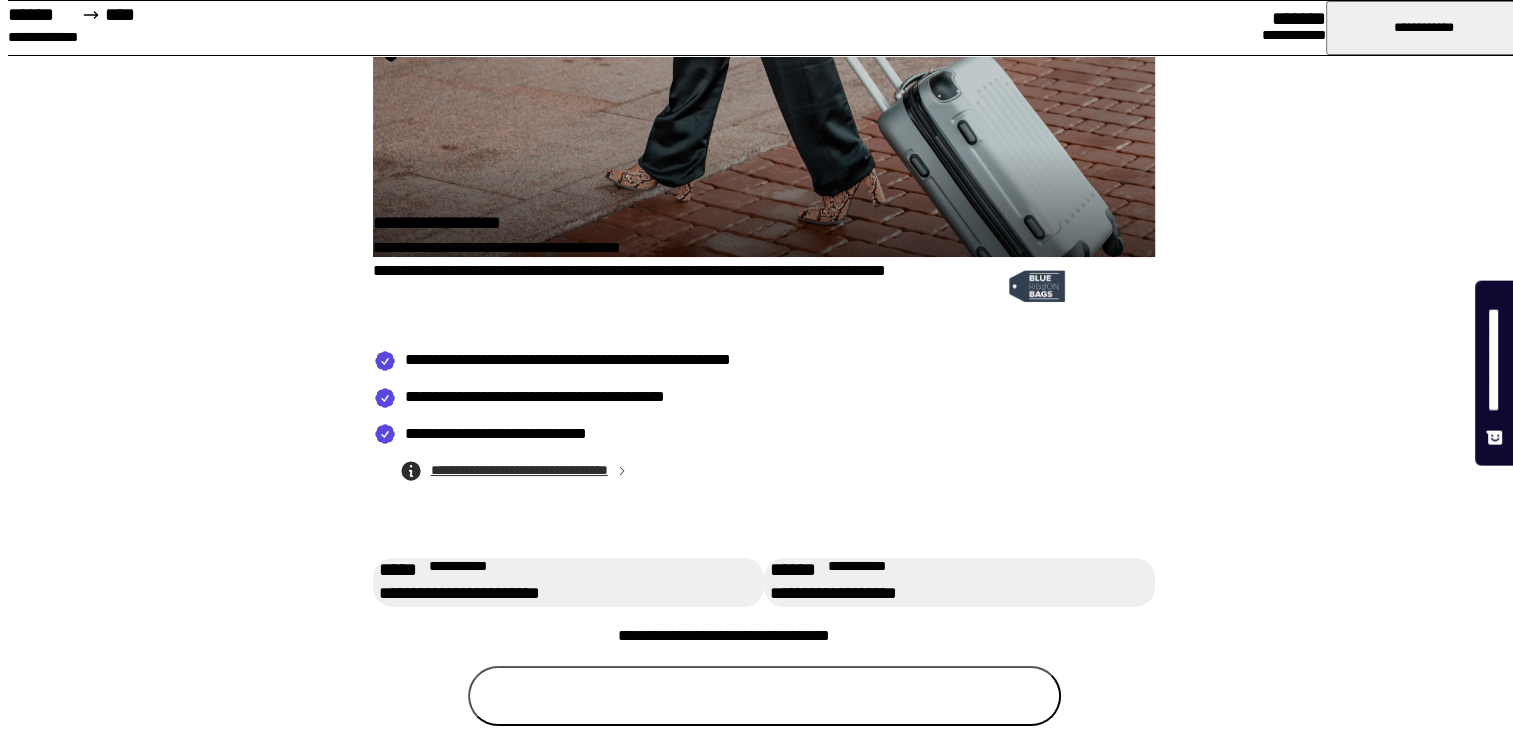 scroll, scrollTop: 1444, scrollLeft: 0, axis: vertical 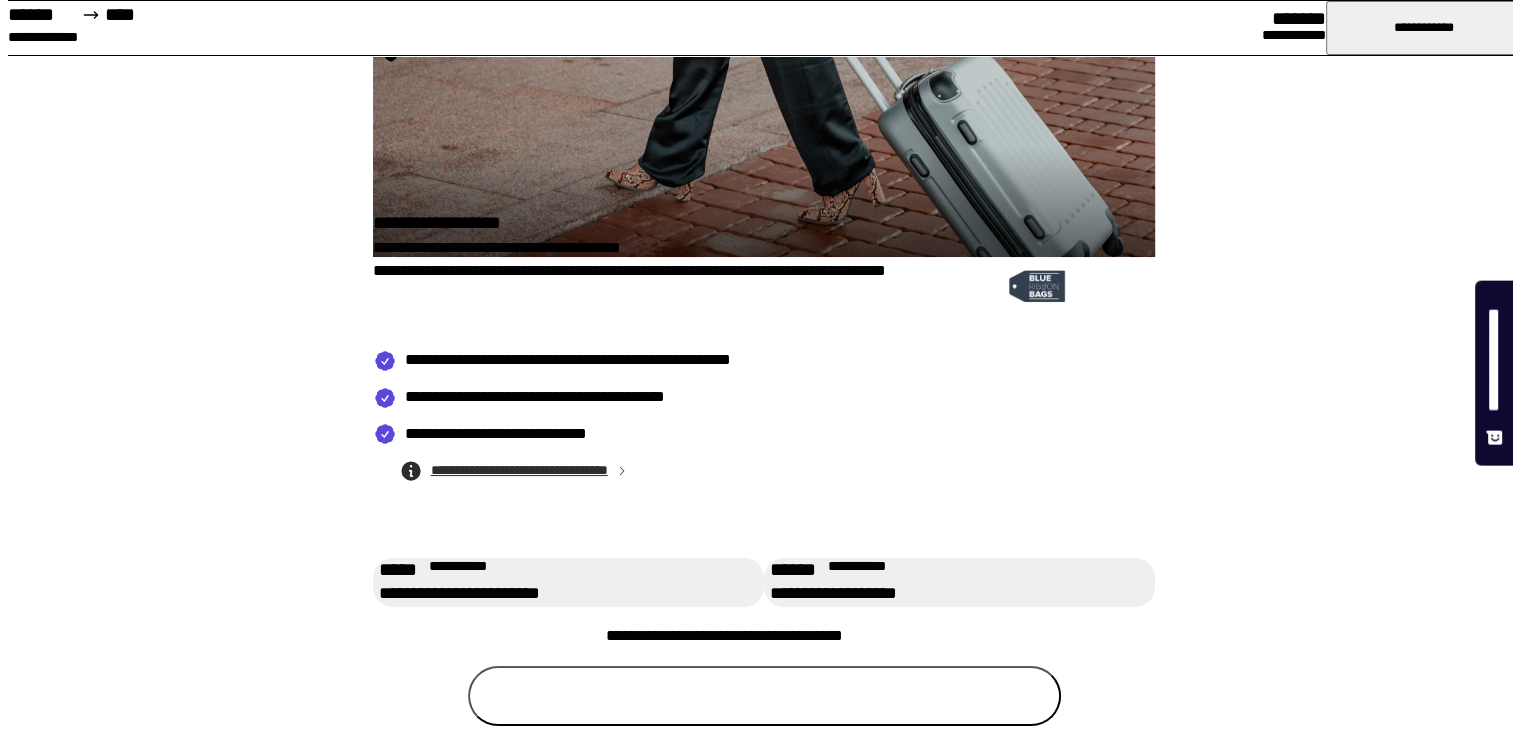 click on "********" at bounding box center (765, 696) 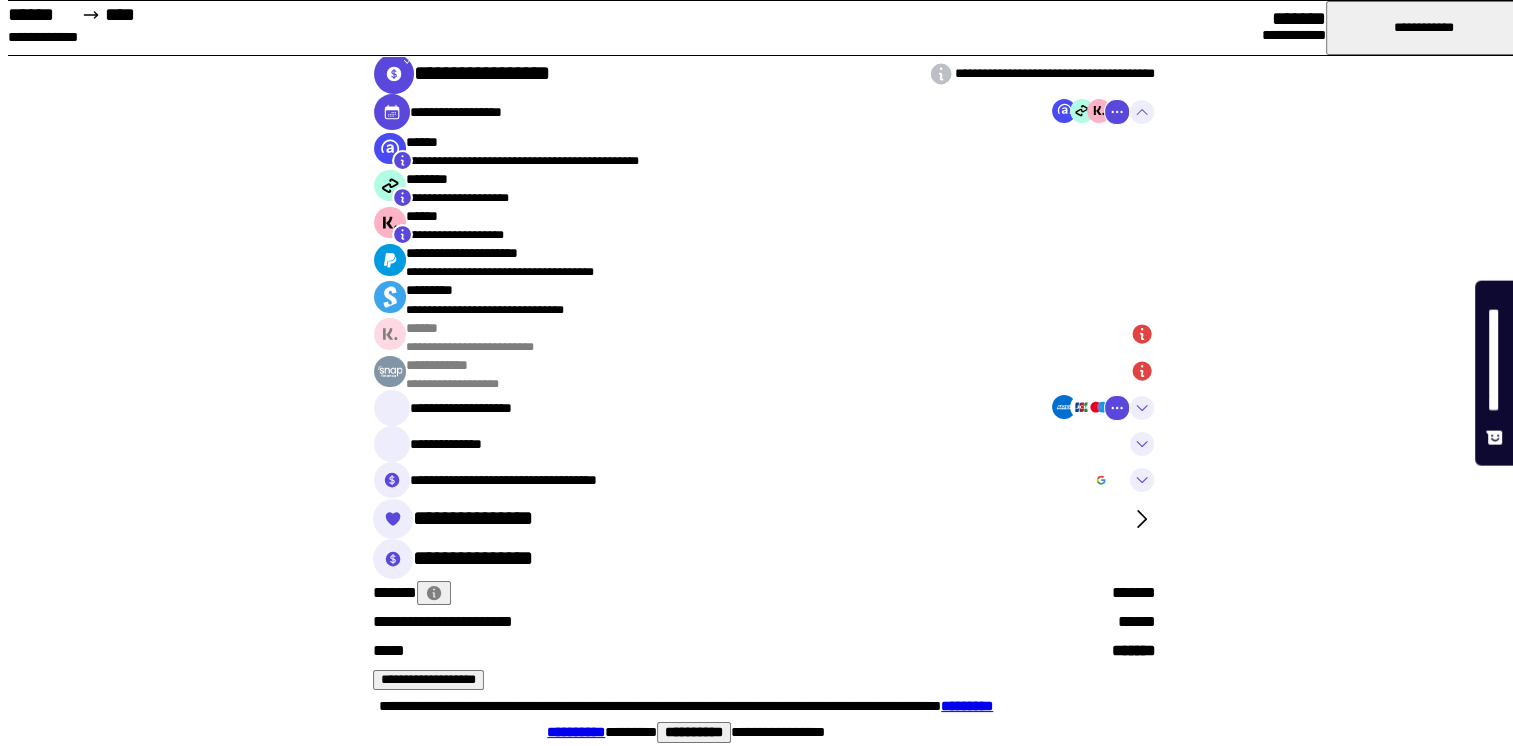 scroll, scrollTop: 0, scrollLeft: 0, axis: both 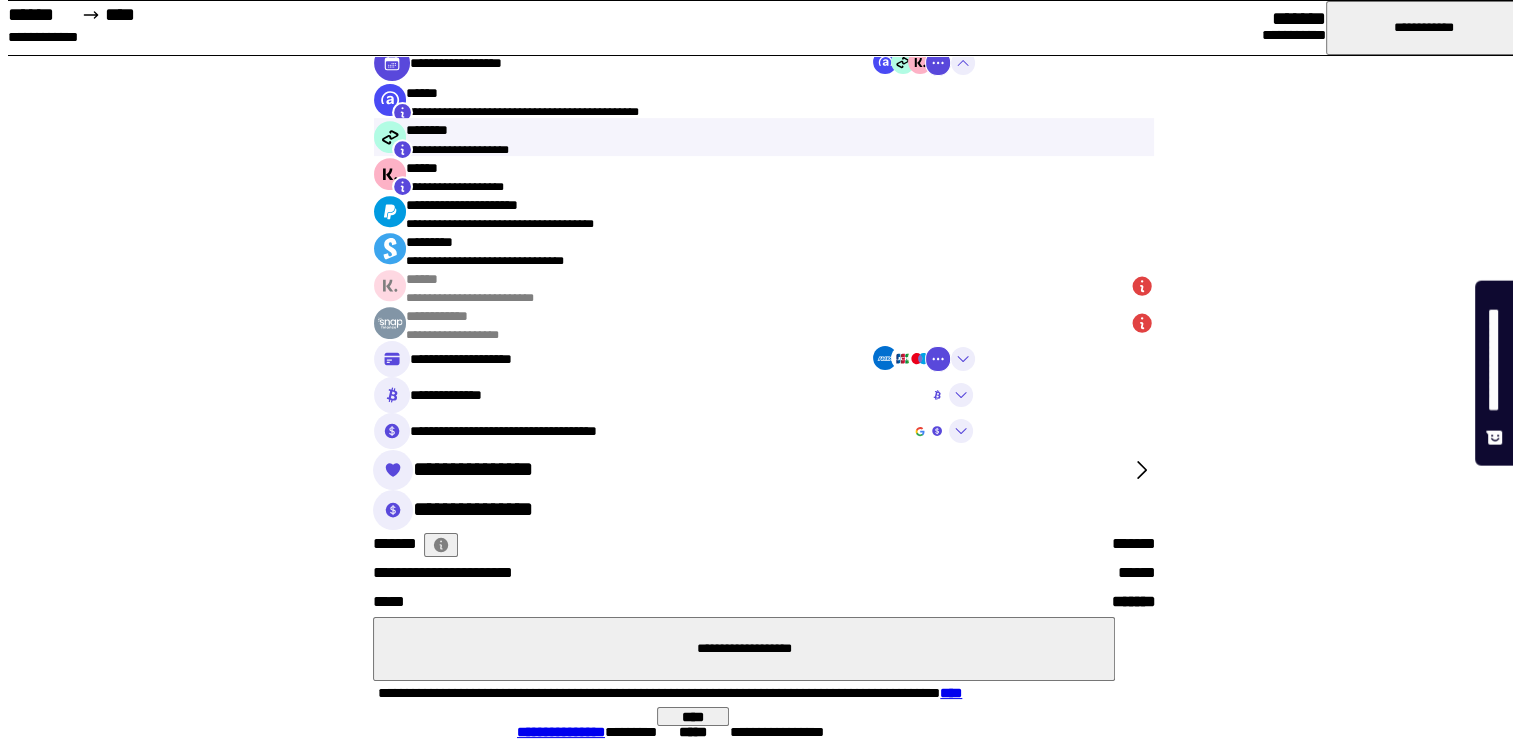 click on "********" at bounding box center [688, 130] 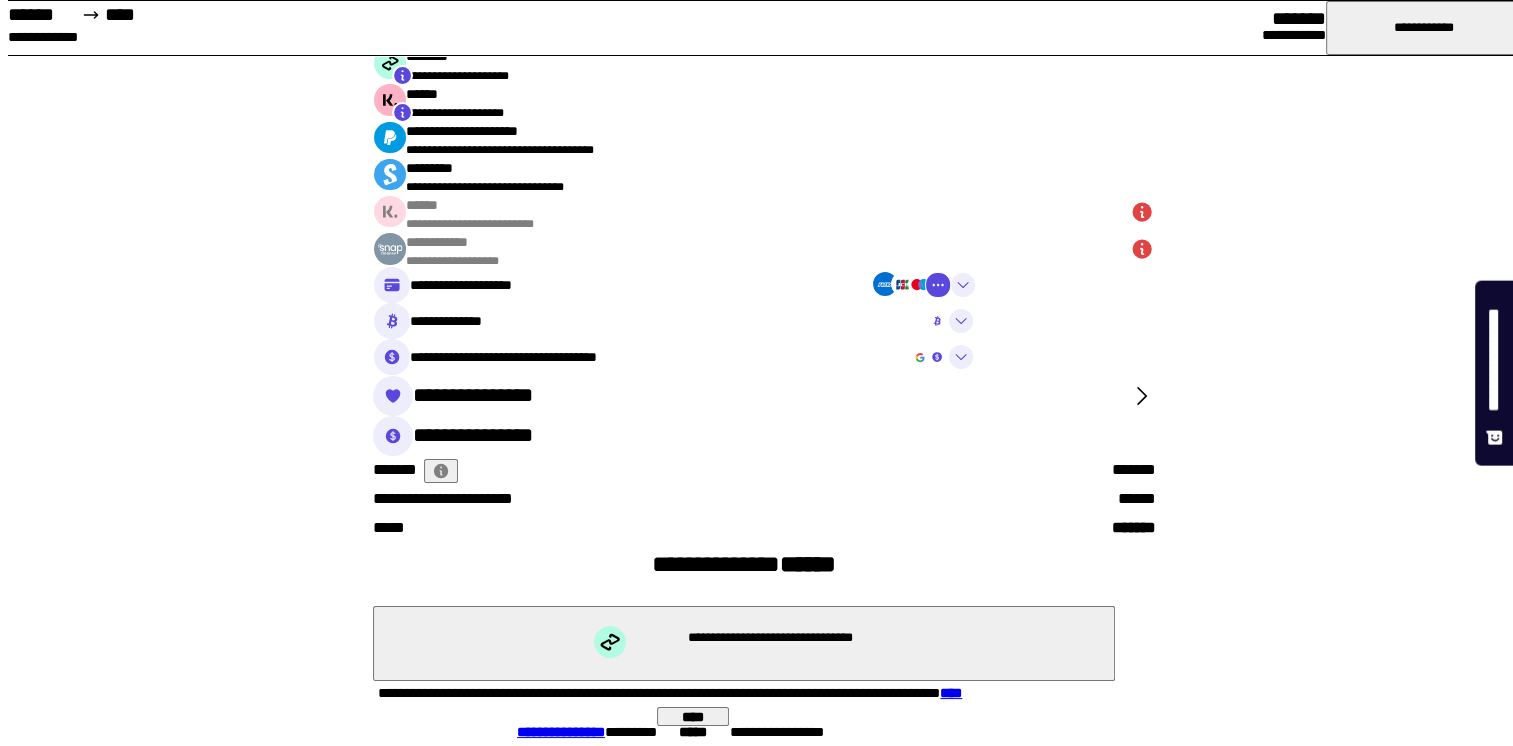 click on "**********" at bounding box center (764, -11) 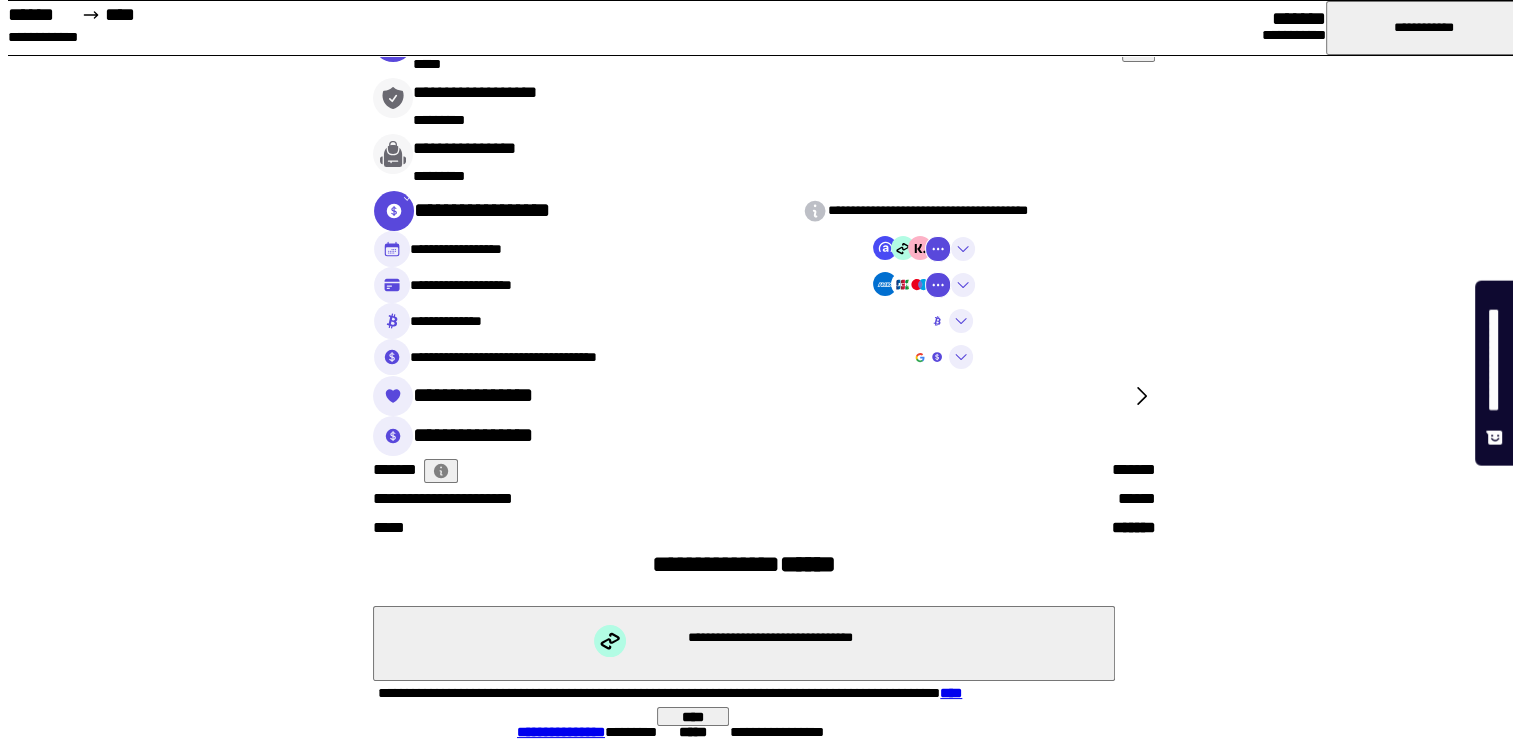 click at bounding box center (963, 249) 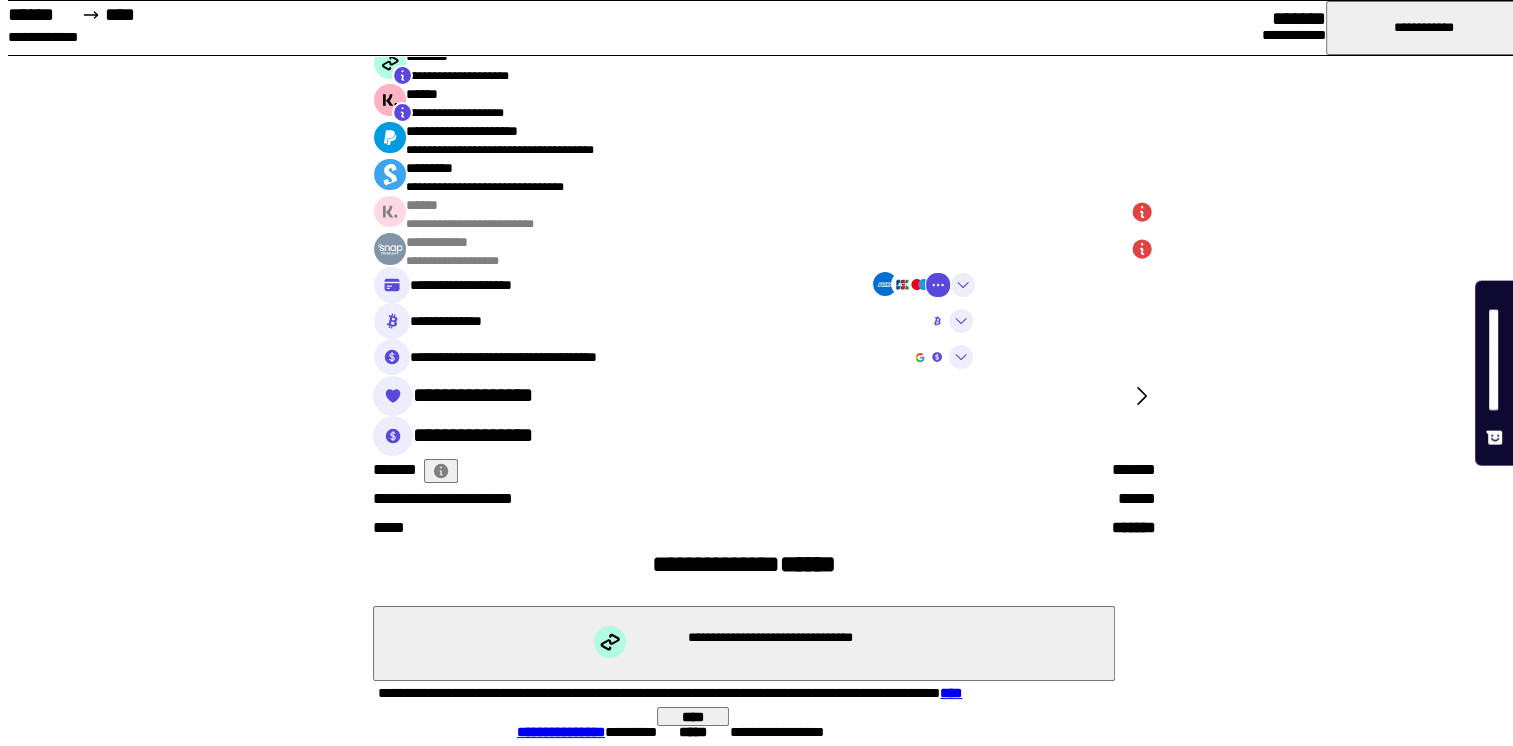 click on "**********" at bounding box center [764, -72] 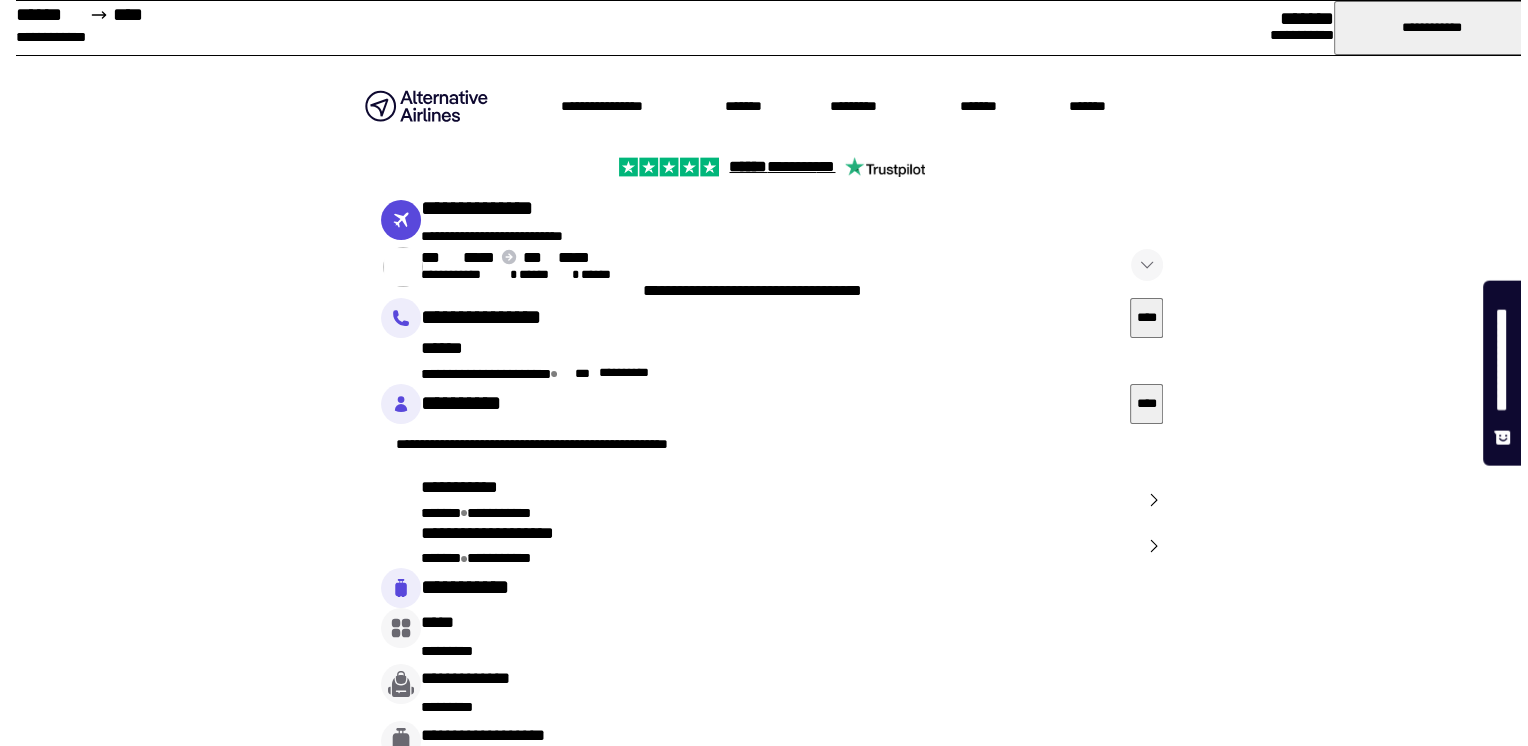 scroll, scrollTop: 0, scrollLeft: 0, axis: both 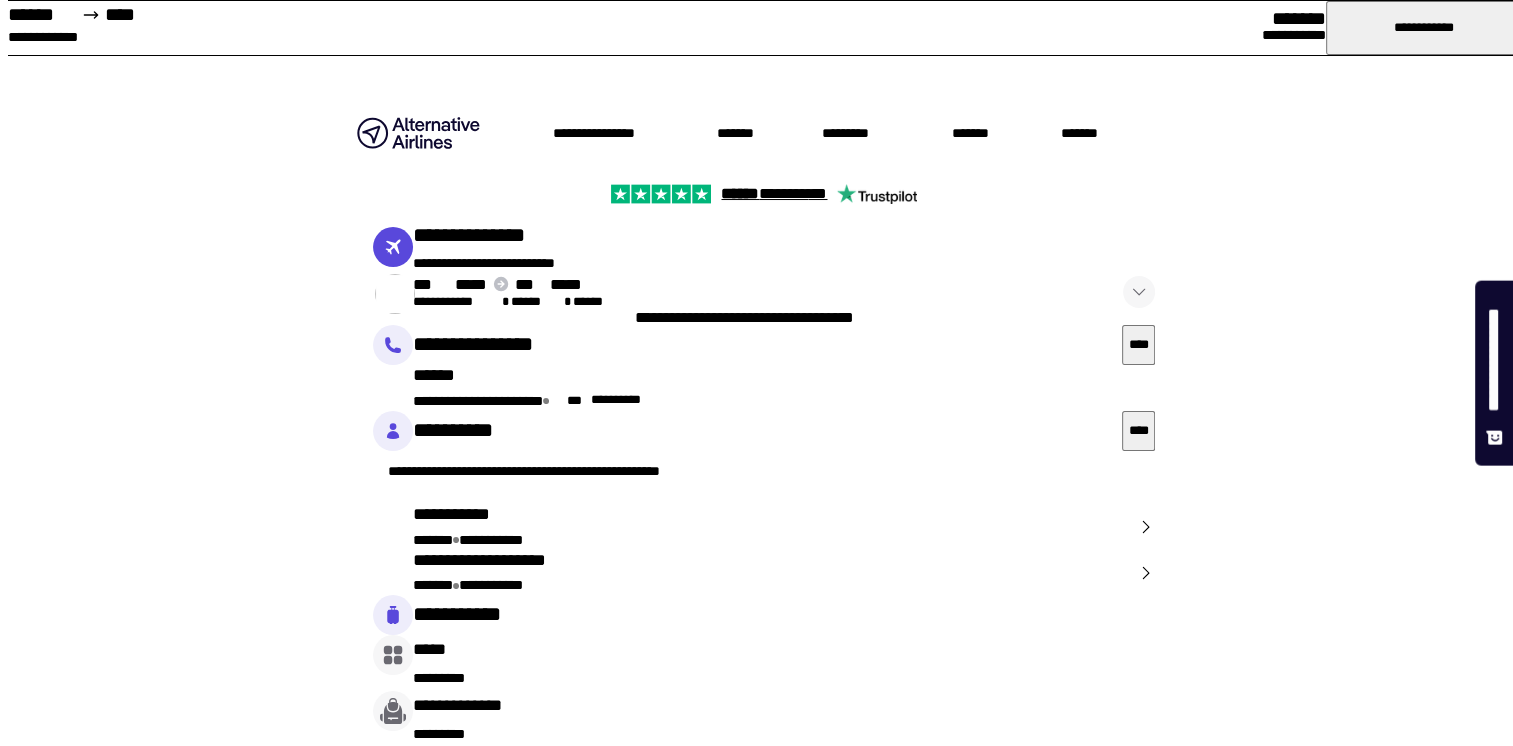 click on "**********" at bounding box center (1423, 28) 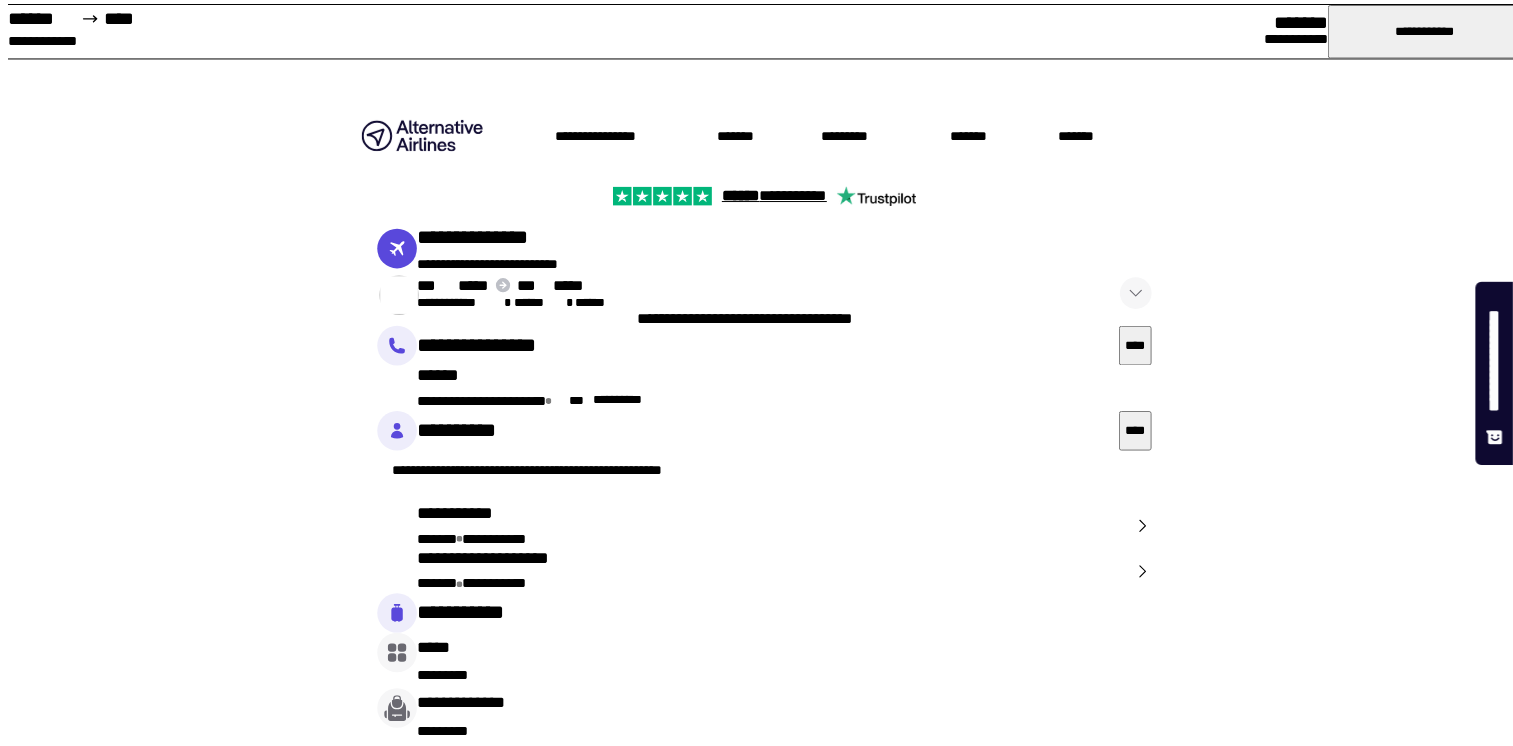 scroll, scrollTop: 33, scrollLeft: 0, axis: vertical 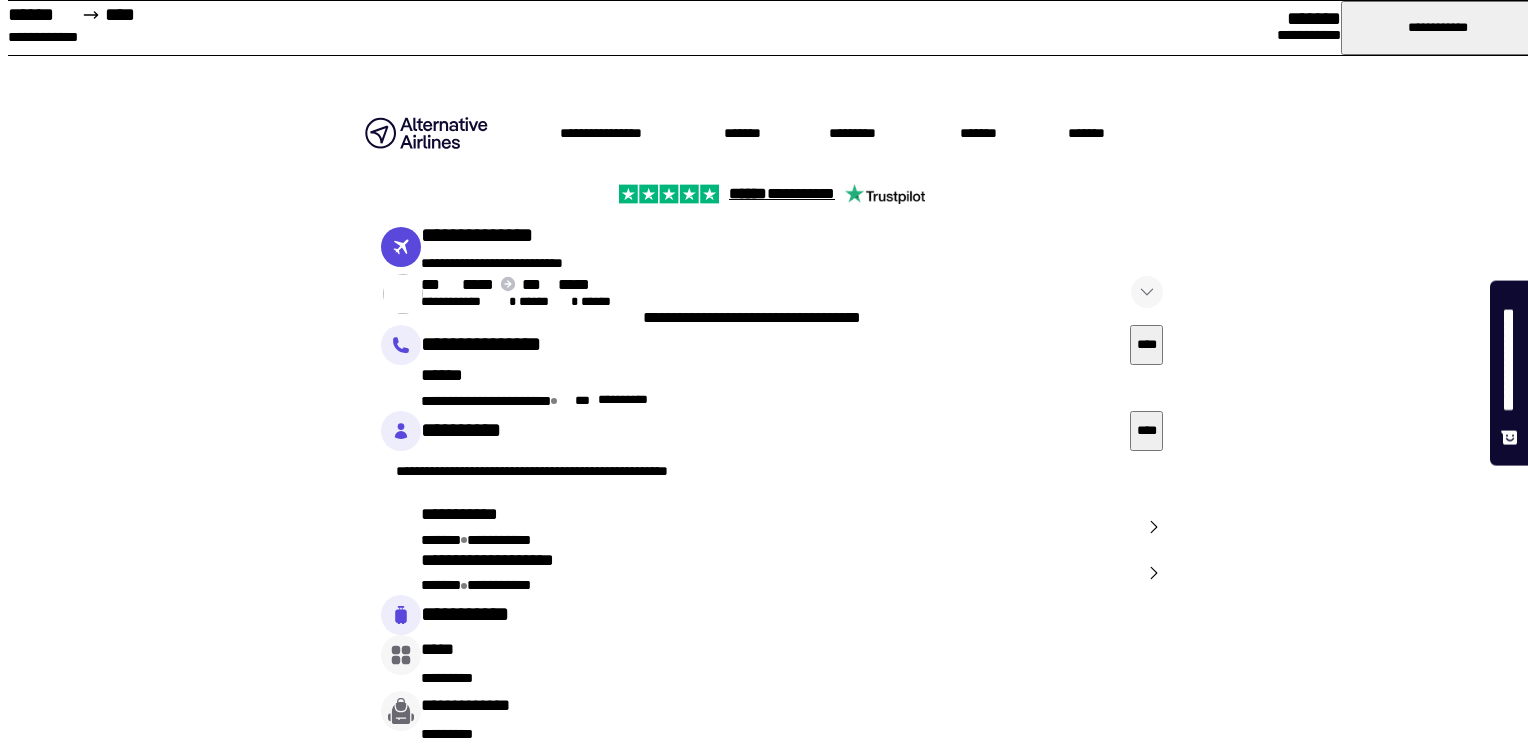 click at bounding box center [772, 1775] 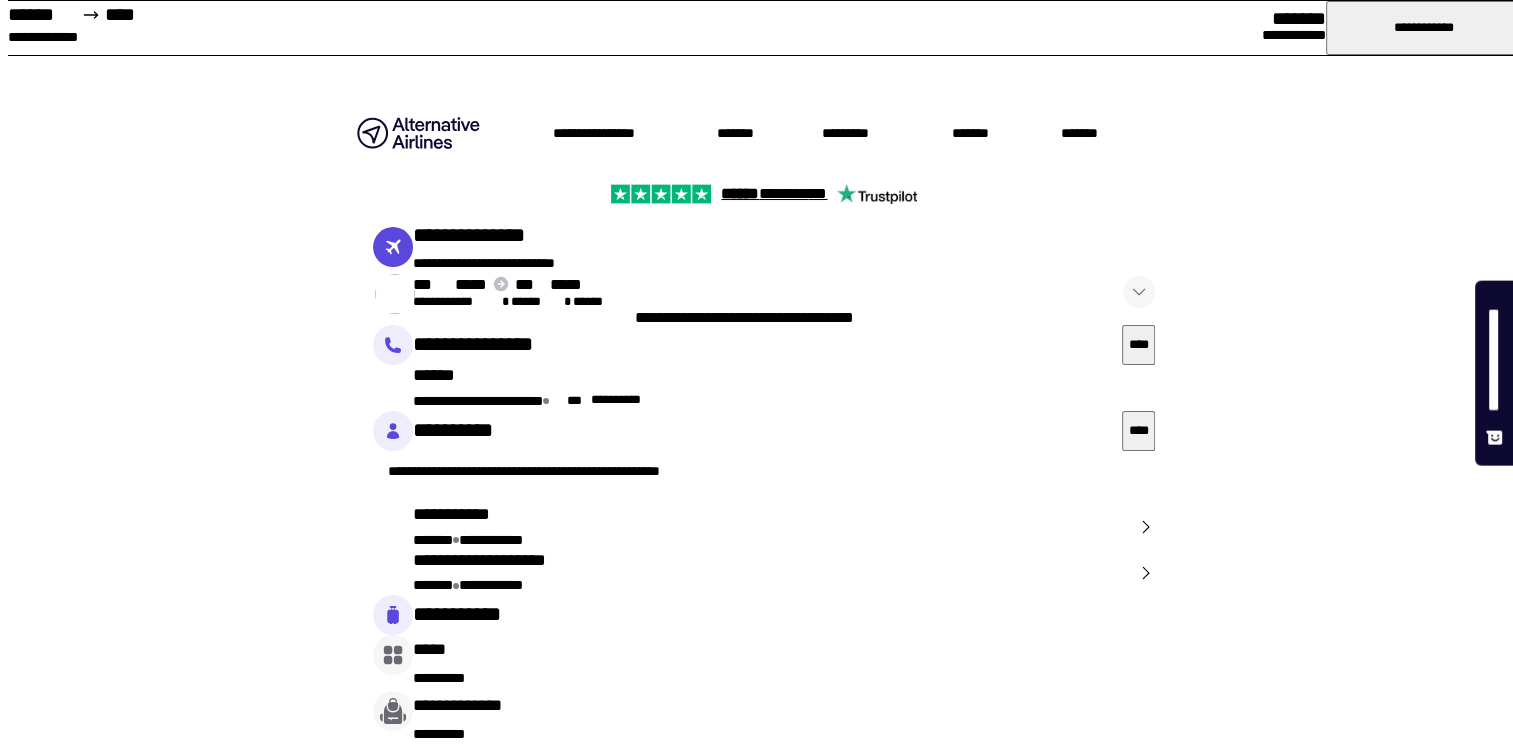 scroll, scrollTop: 0, scrollLeft: 0, axis: both 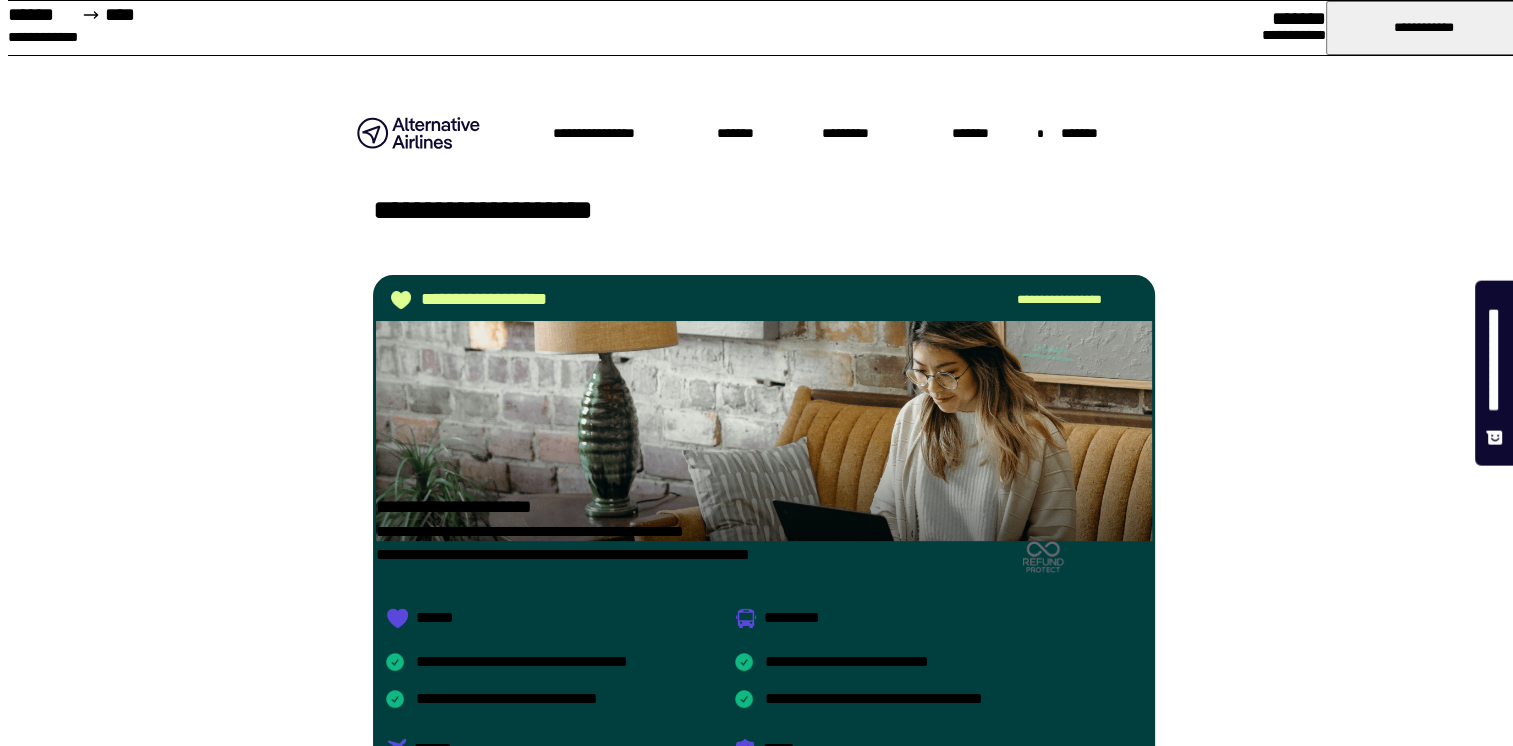 click on "******" at bounding box center [42, 14] 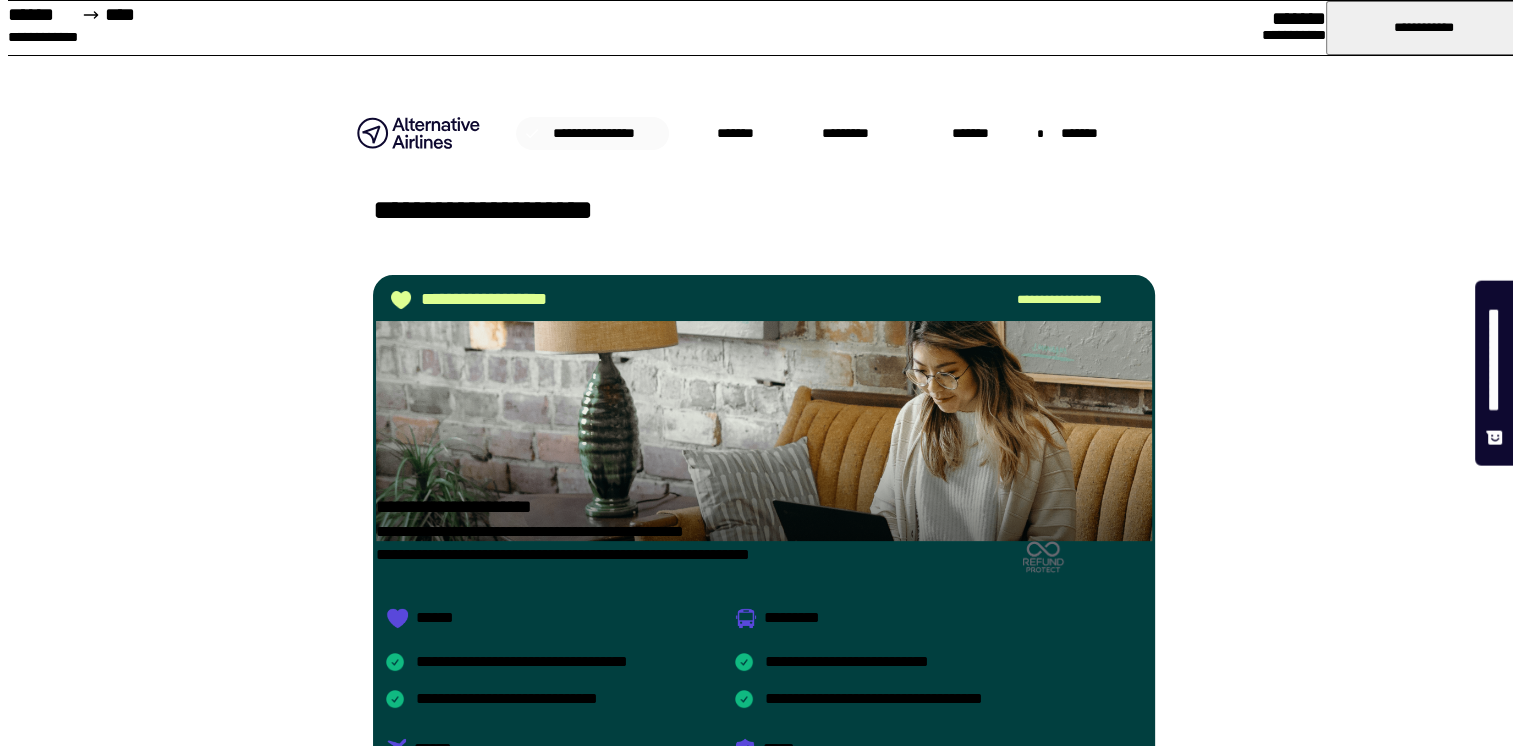 click on "**********" at bounding box center [604, 133] 